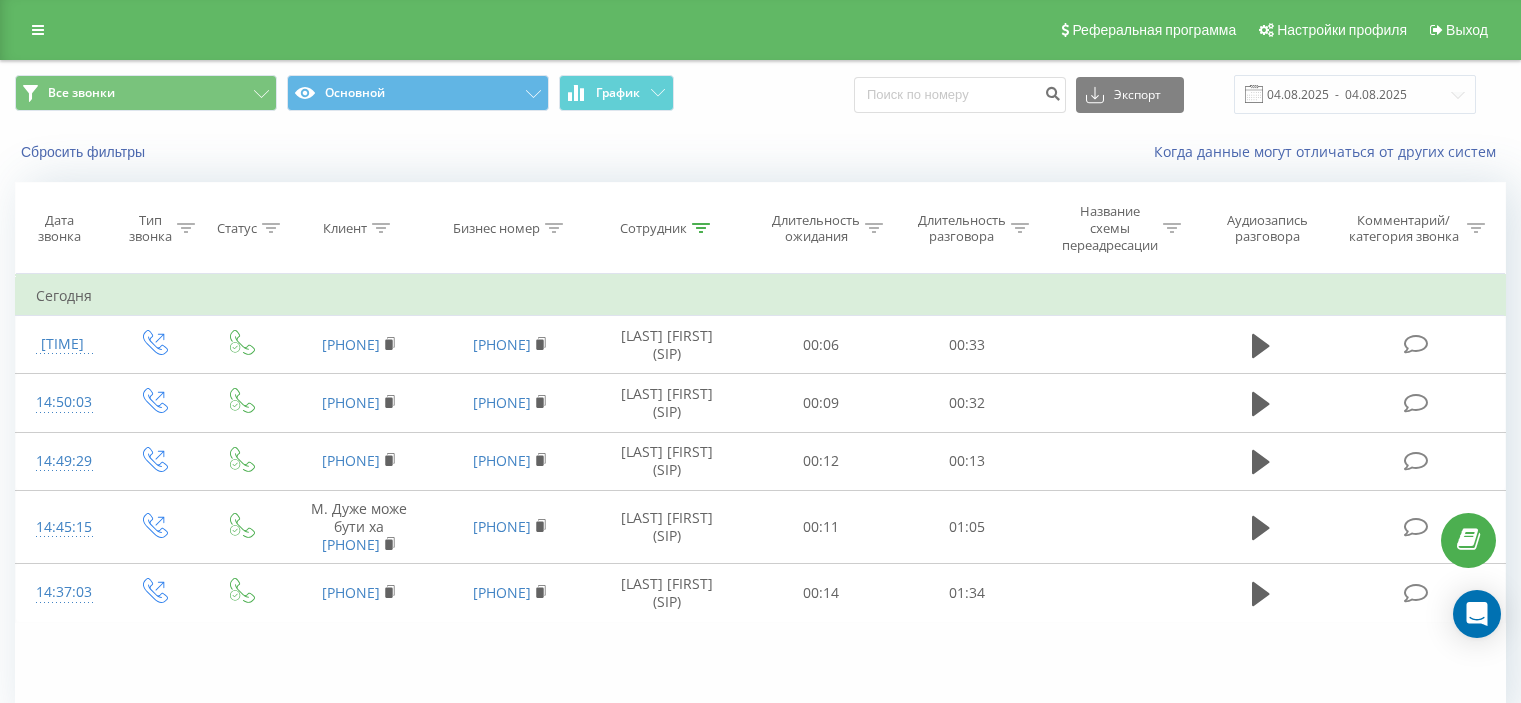 scroll, scrollTop: 0, scrollLeft: 0, axis: both 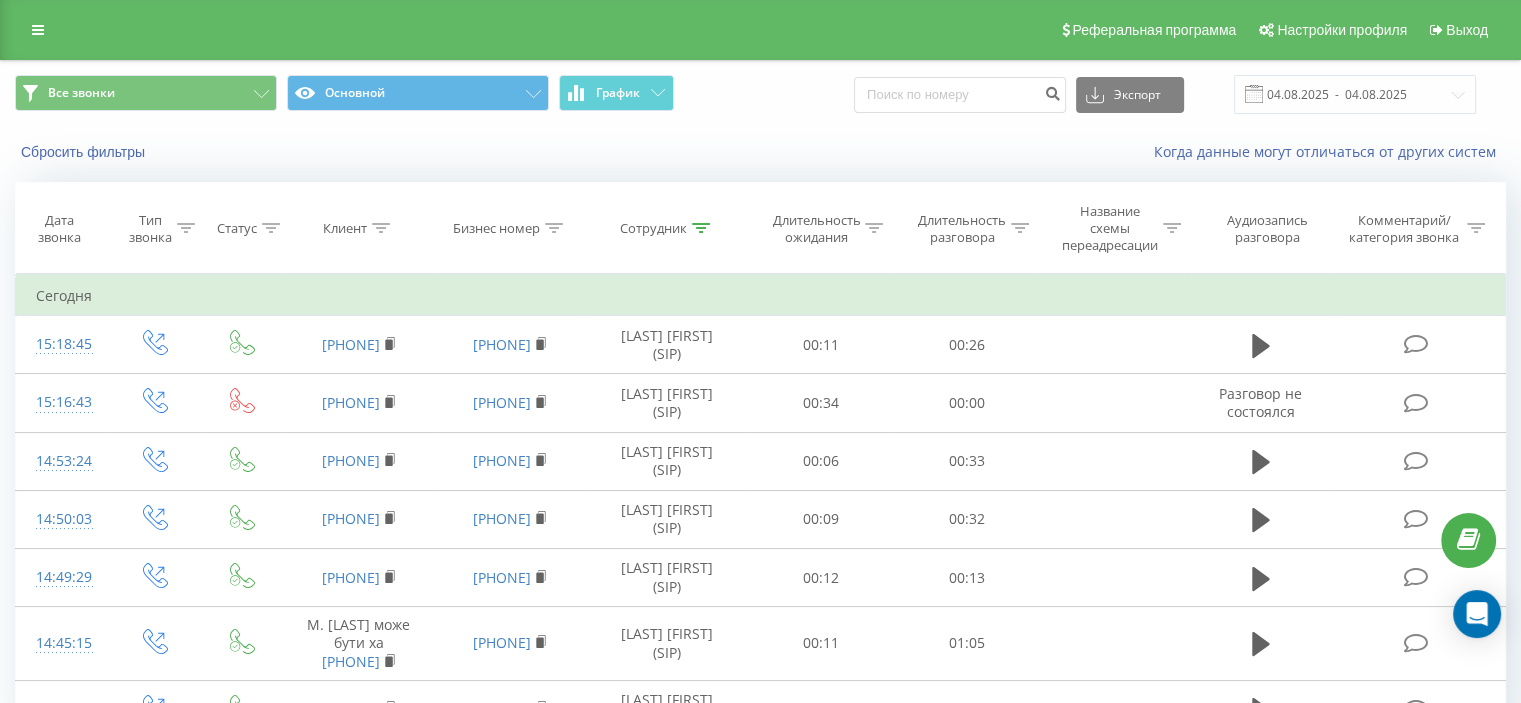 click on "Все звонки Основной График Экспорт .csv .xls .xlsx 04.08.2025  -  04.08.2025" at bounding box center (760, 94) 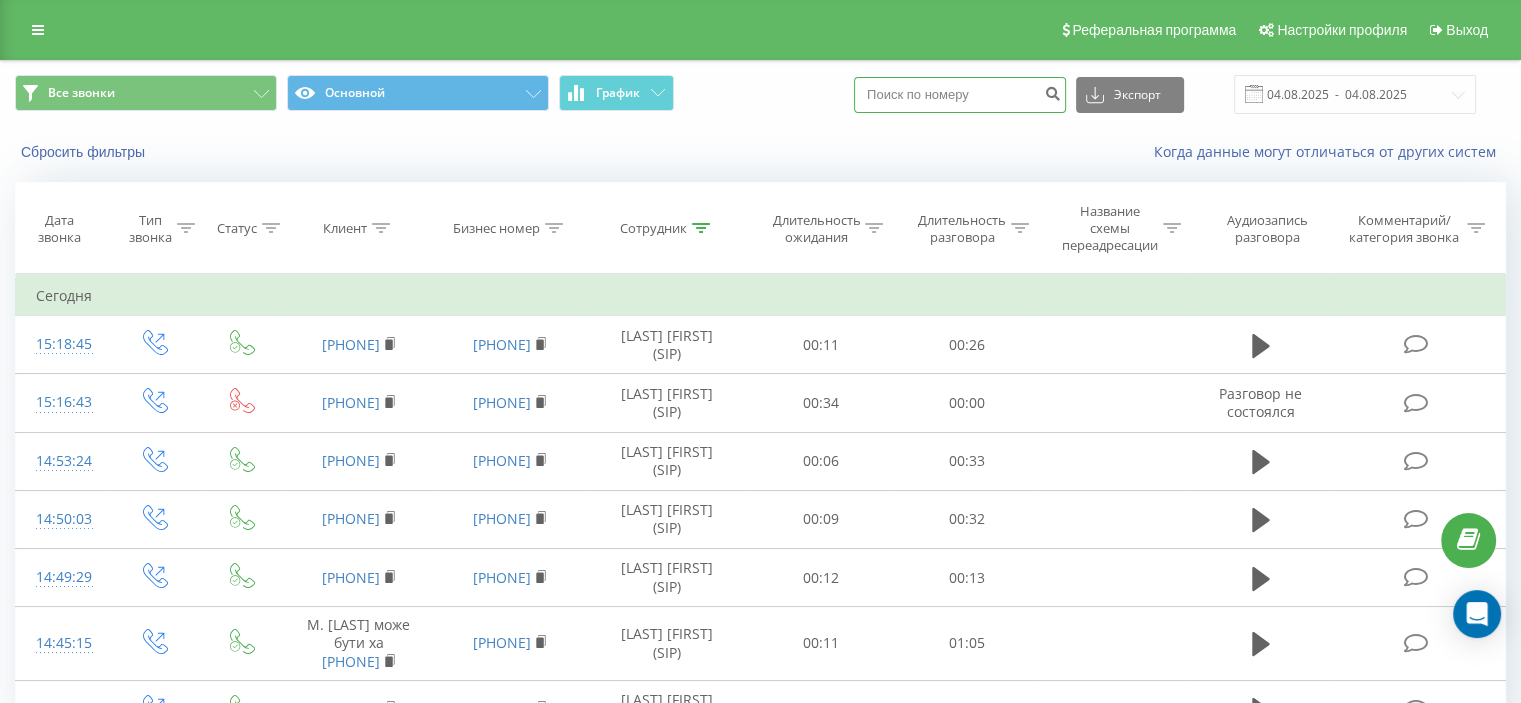 click at bounding box center (960, 95) 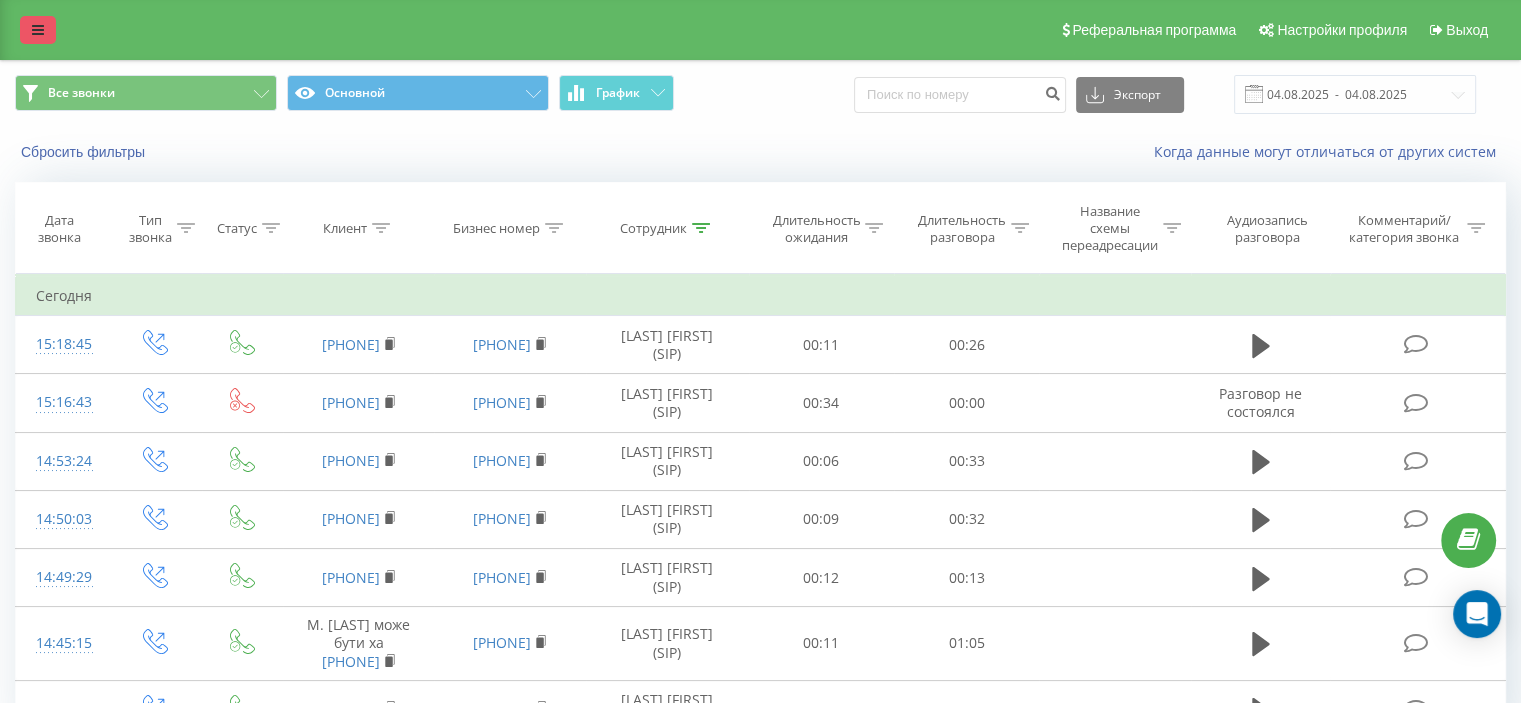 click at bounding box center [38, 30] 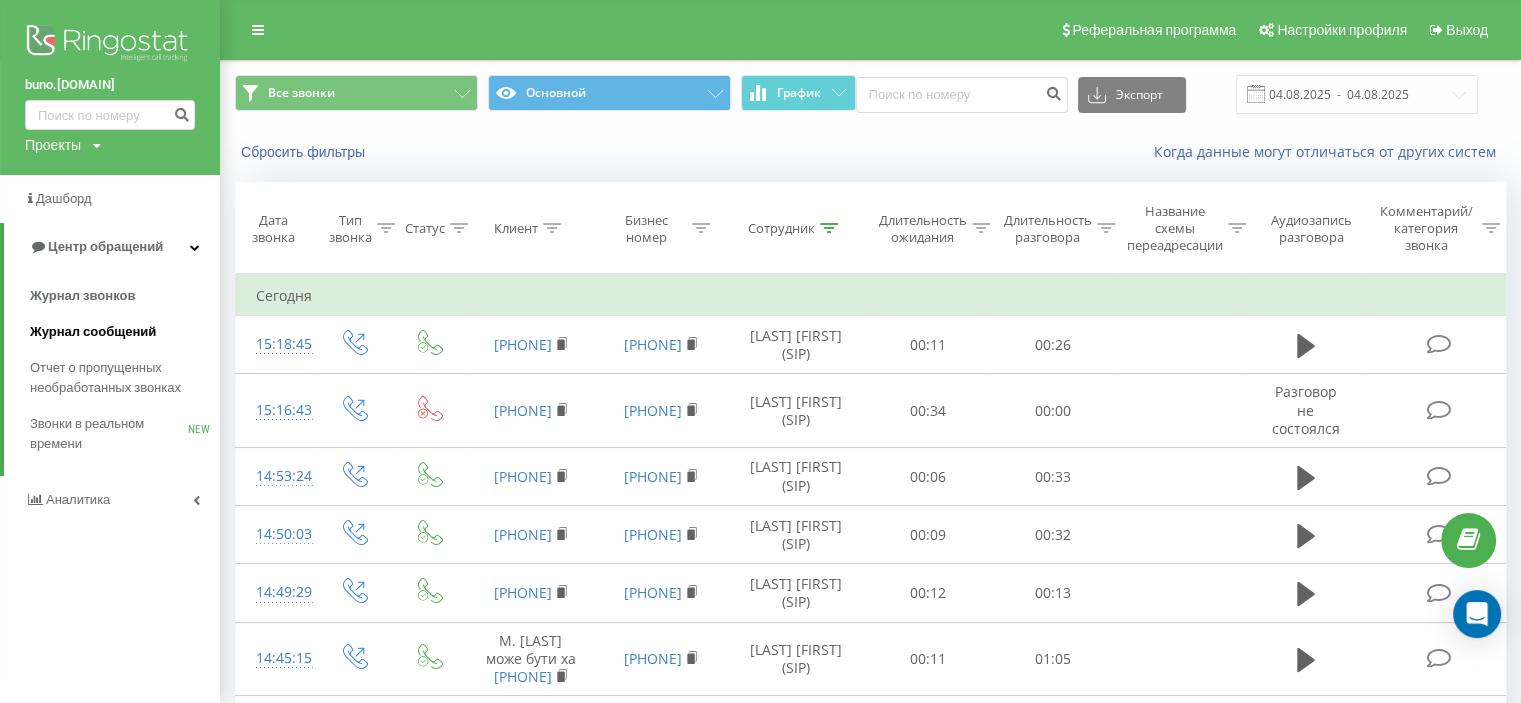 click on "Журнал сообщений" at bounding box center [93, 332] 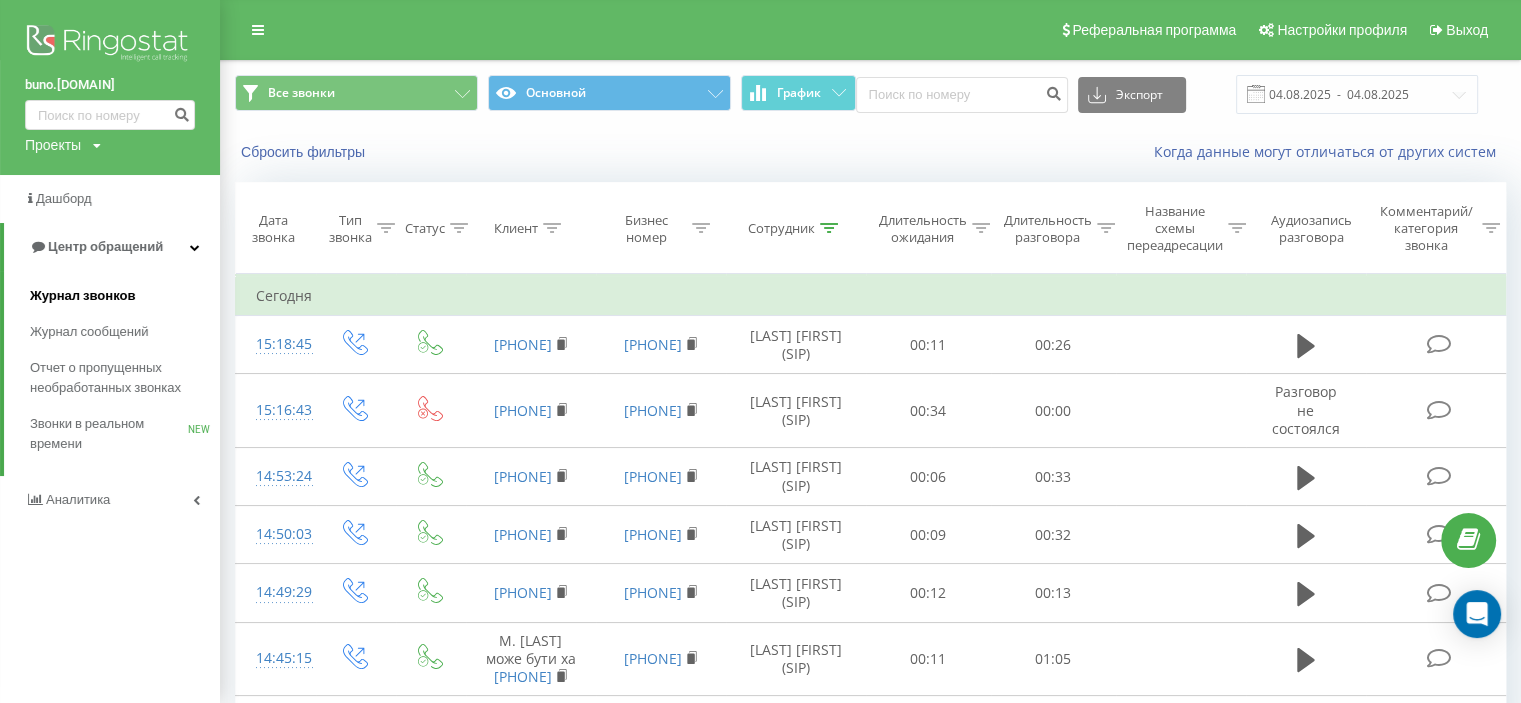 click on "Журнал звонков" at bounding box center [82, 296] 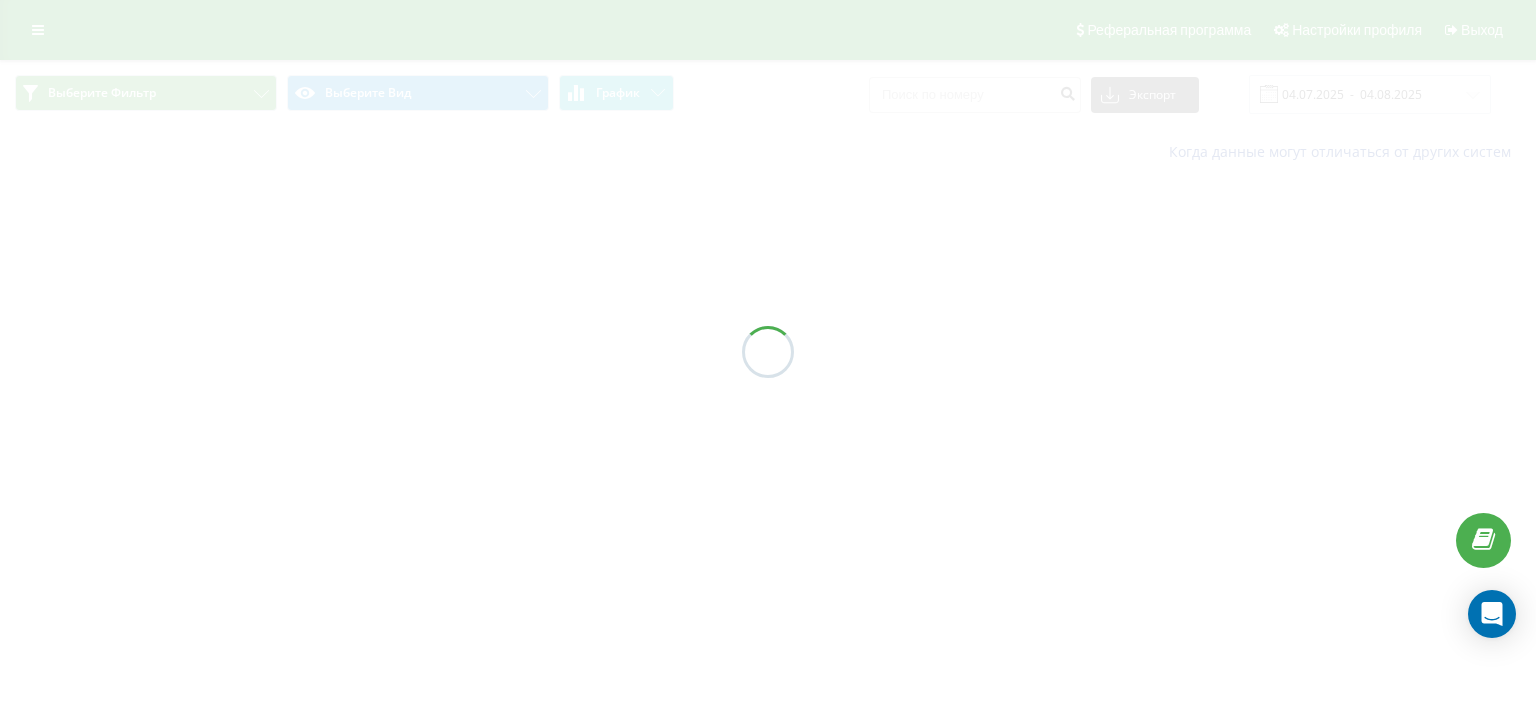 scroll, scrollTop: 0, scrollLeft: 0, axis: both 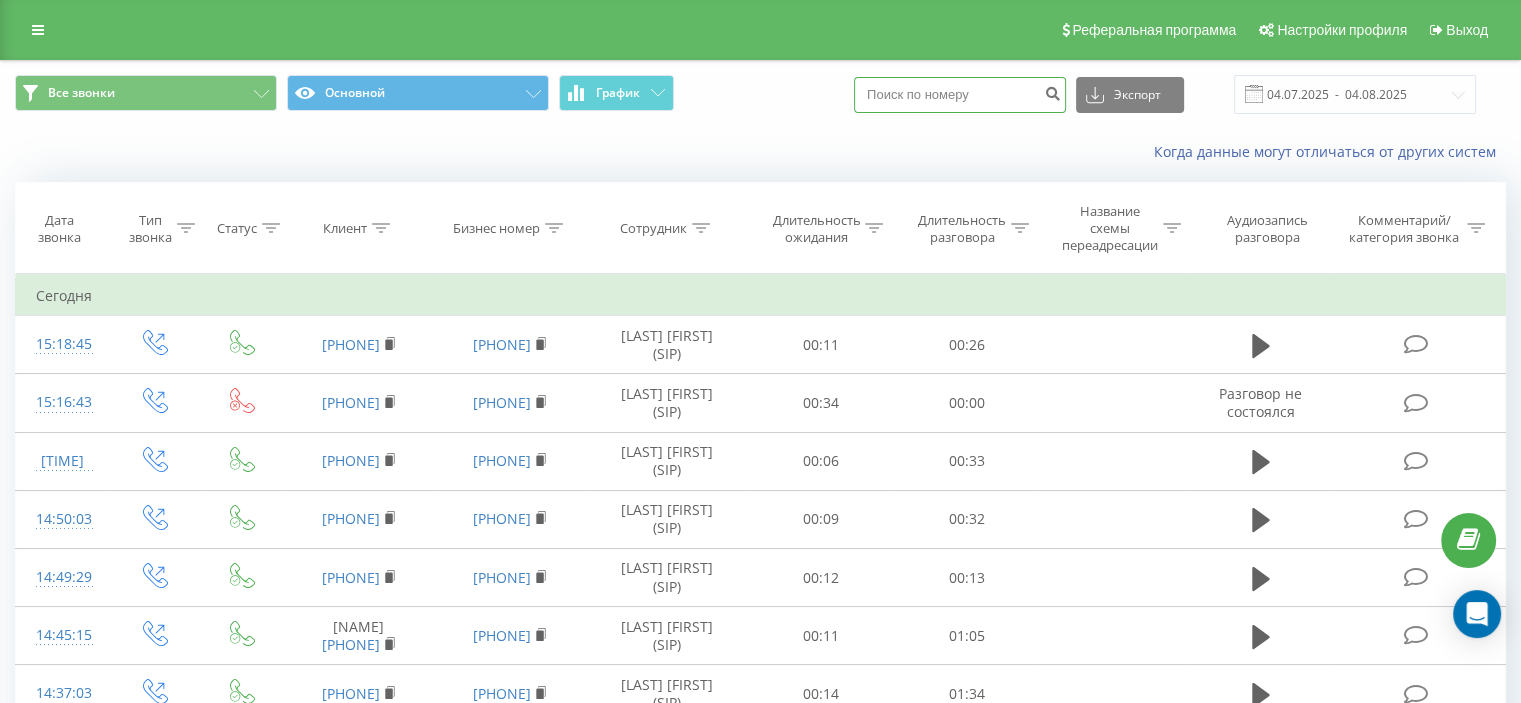 click at bounding box center (960, 95) 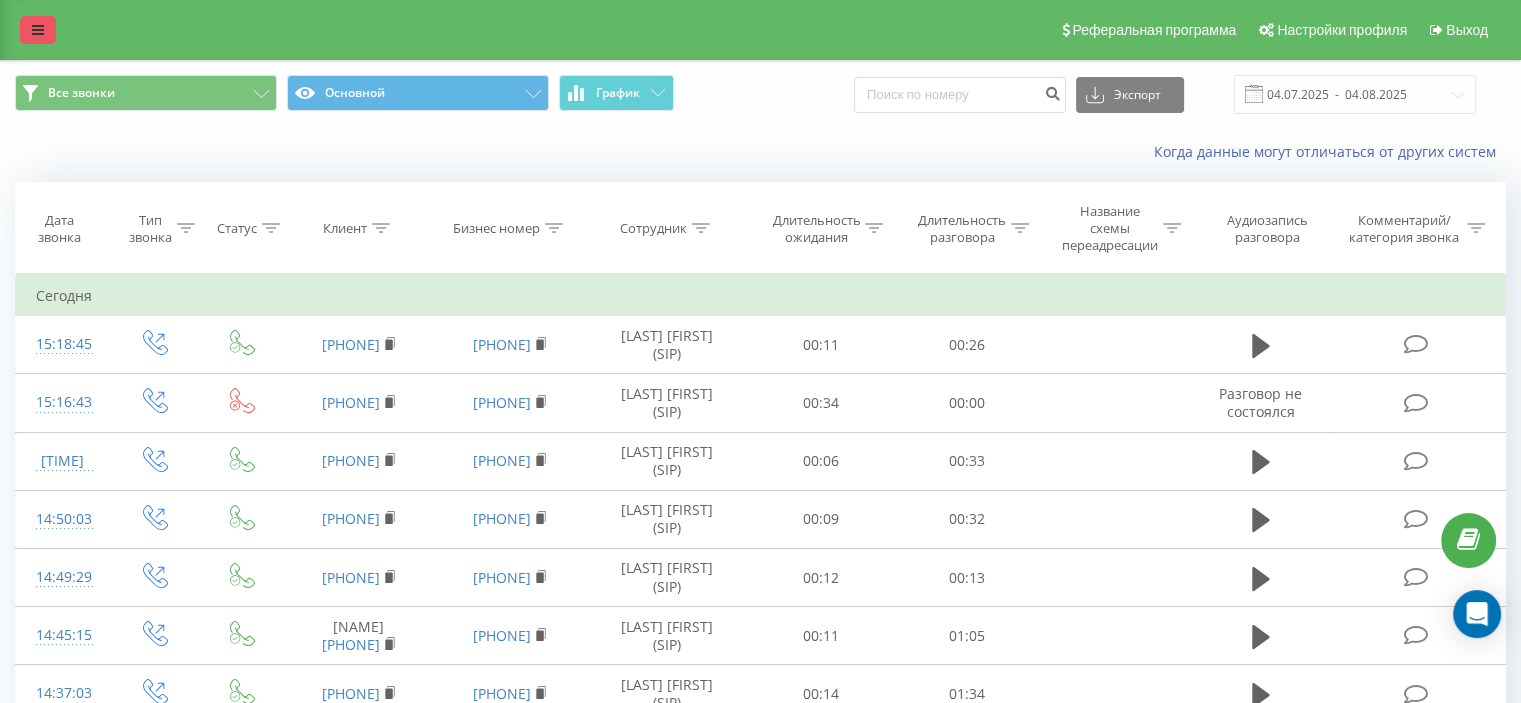 click at bounding box center (38, 30) 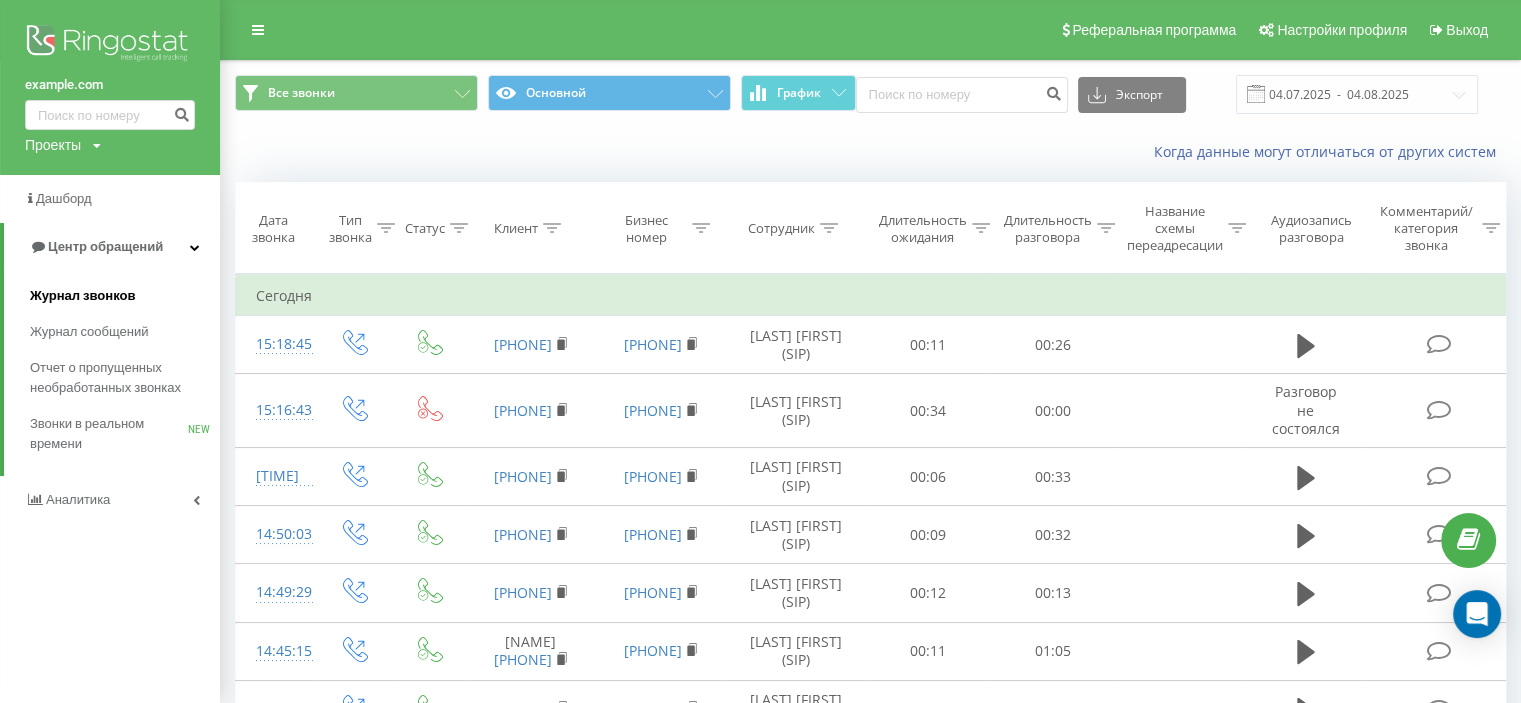 click on "Журнал звонков" at bounding box center [82, 296] 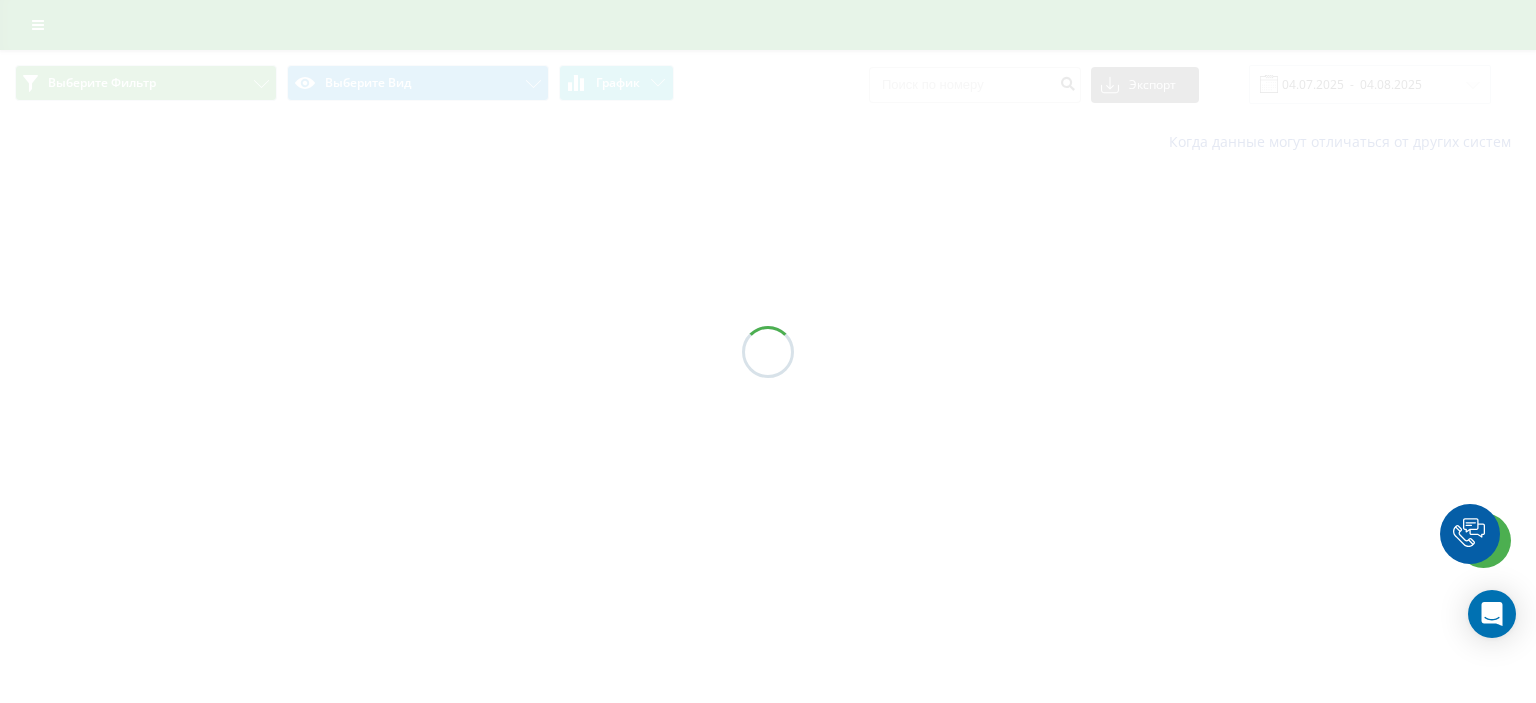 scroll, scrollTop: 0, scrollLeft: 0, axis: both 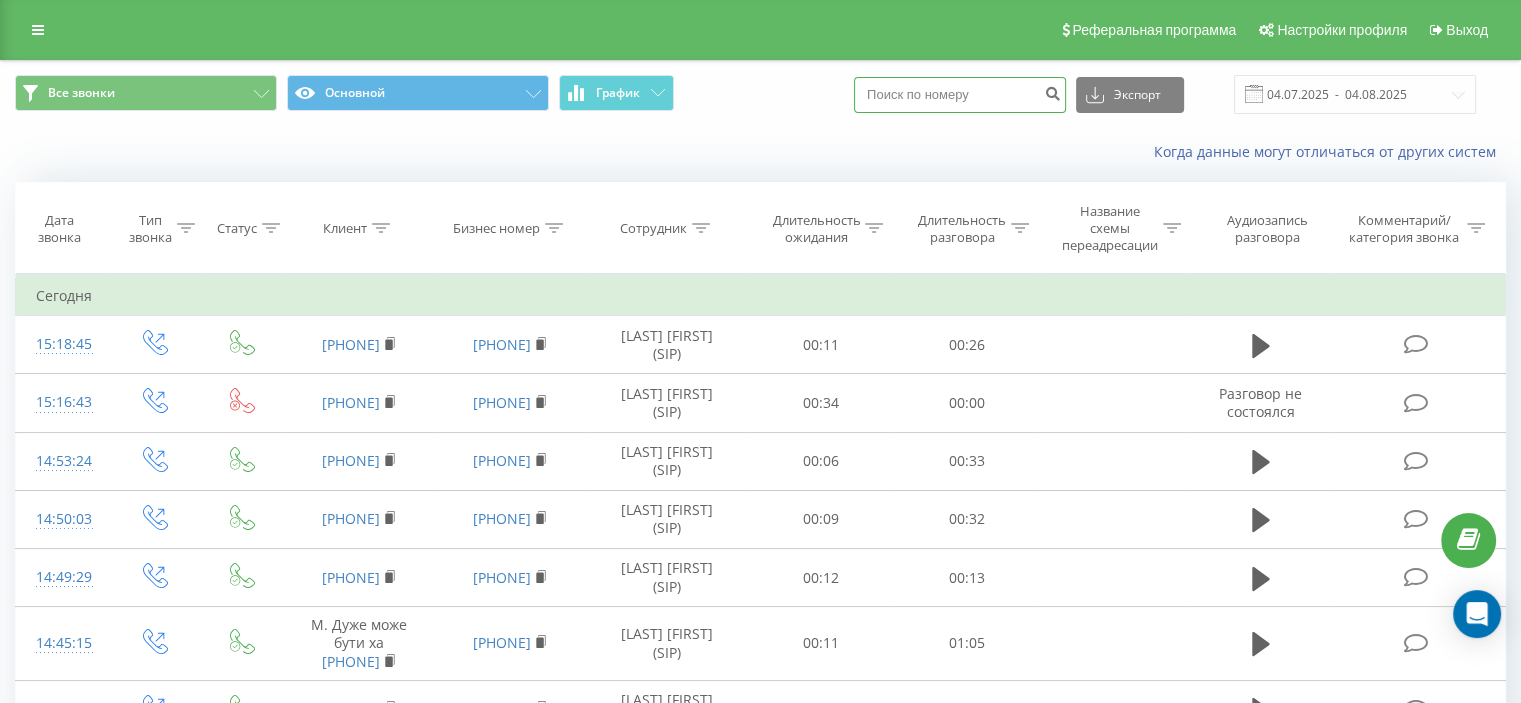 click at bounding box center [960, 95] 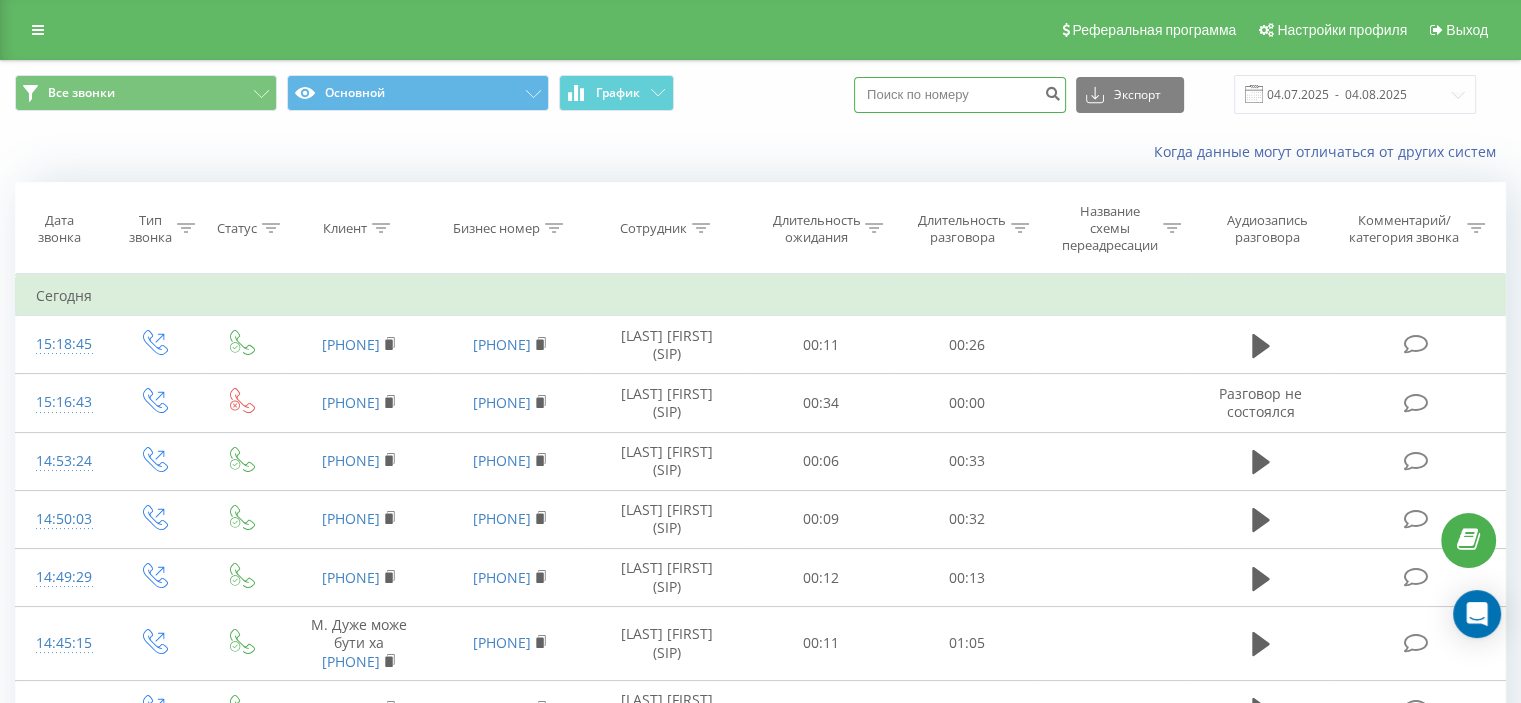 paste on "0931581066" 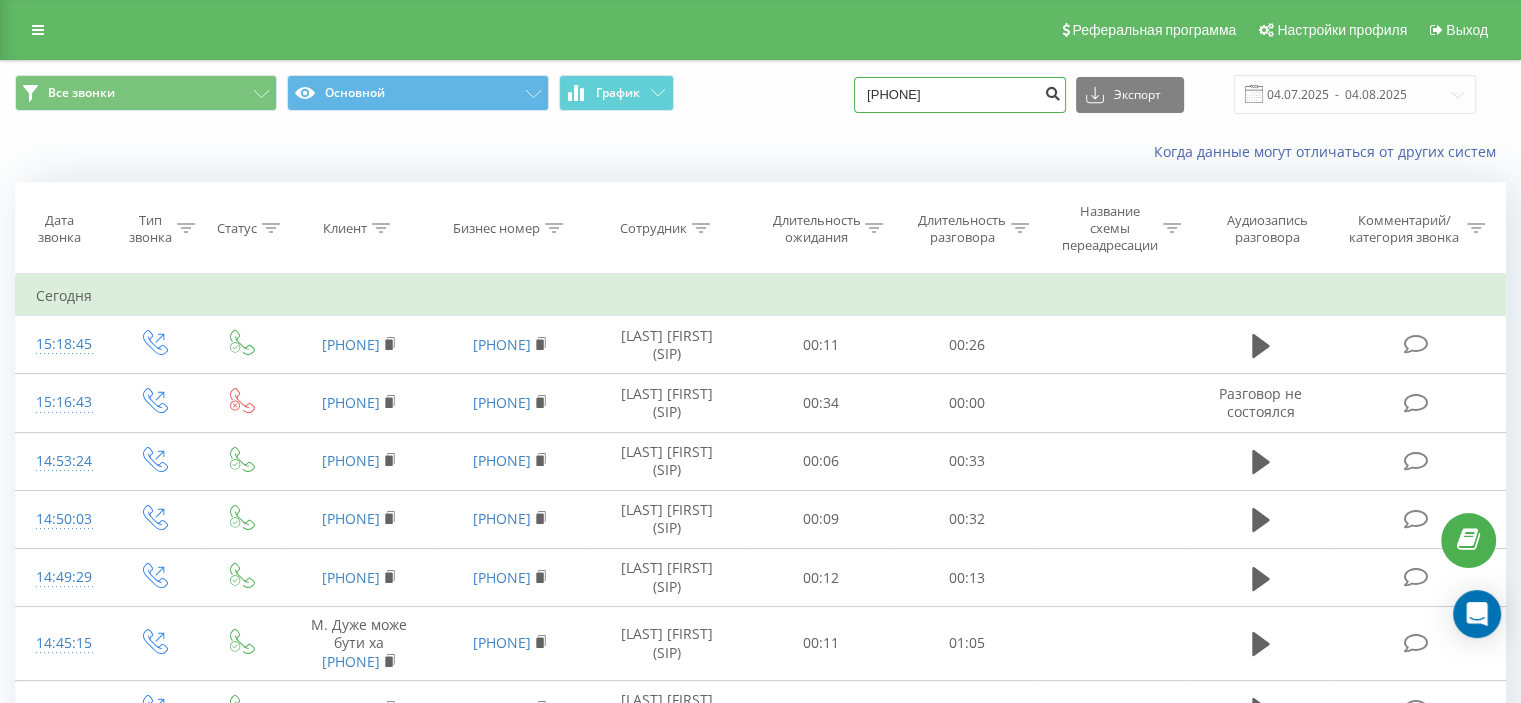 type on "0931581066" 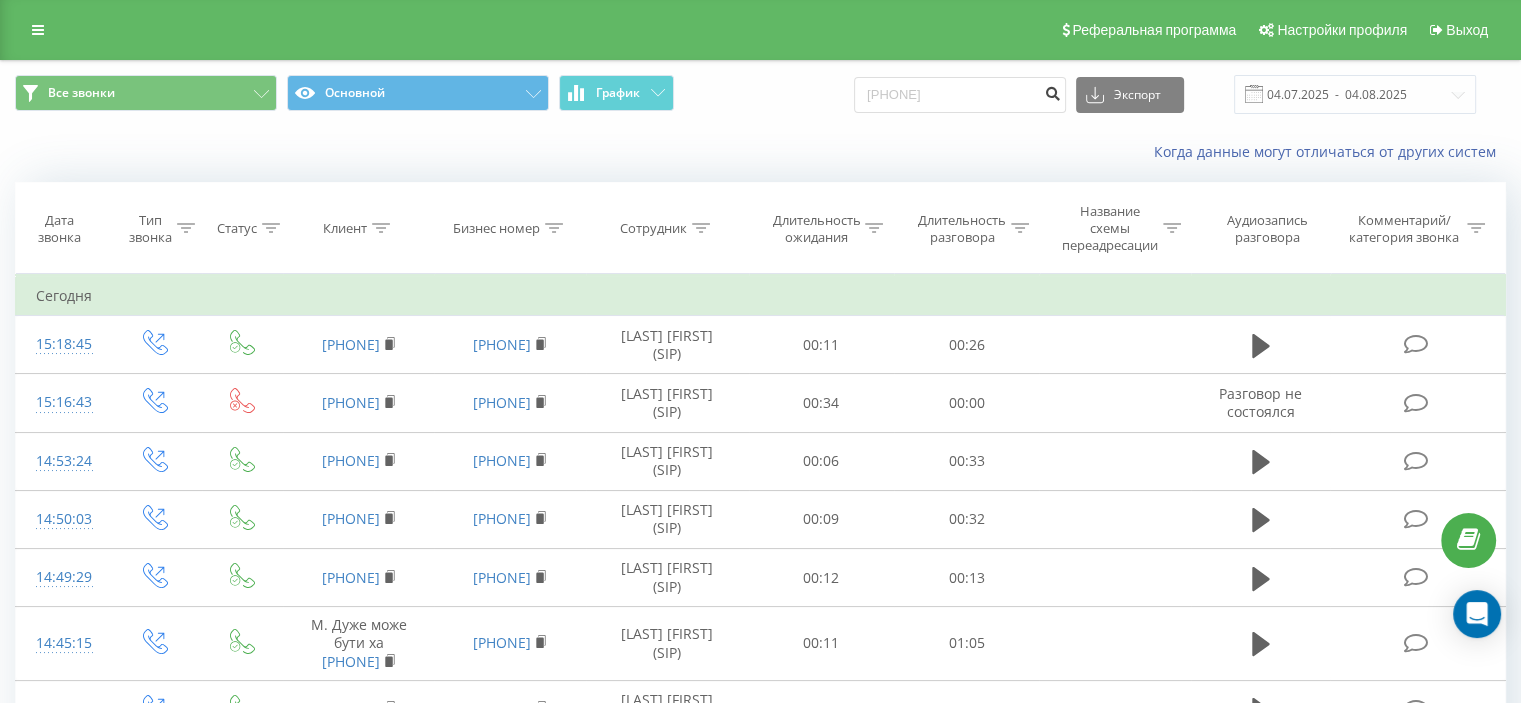 click at bounding box center [1052, 91] 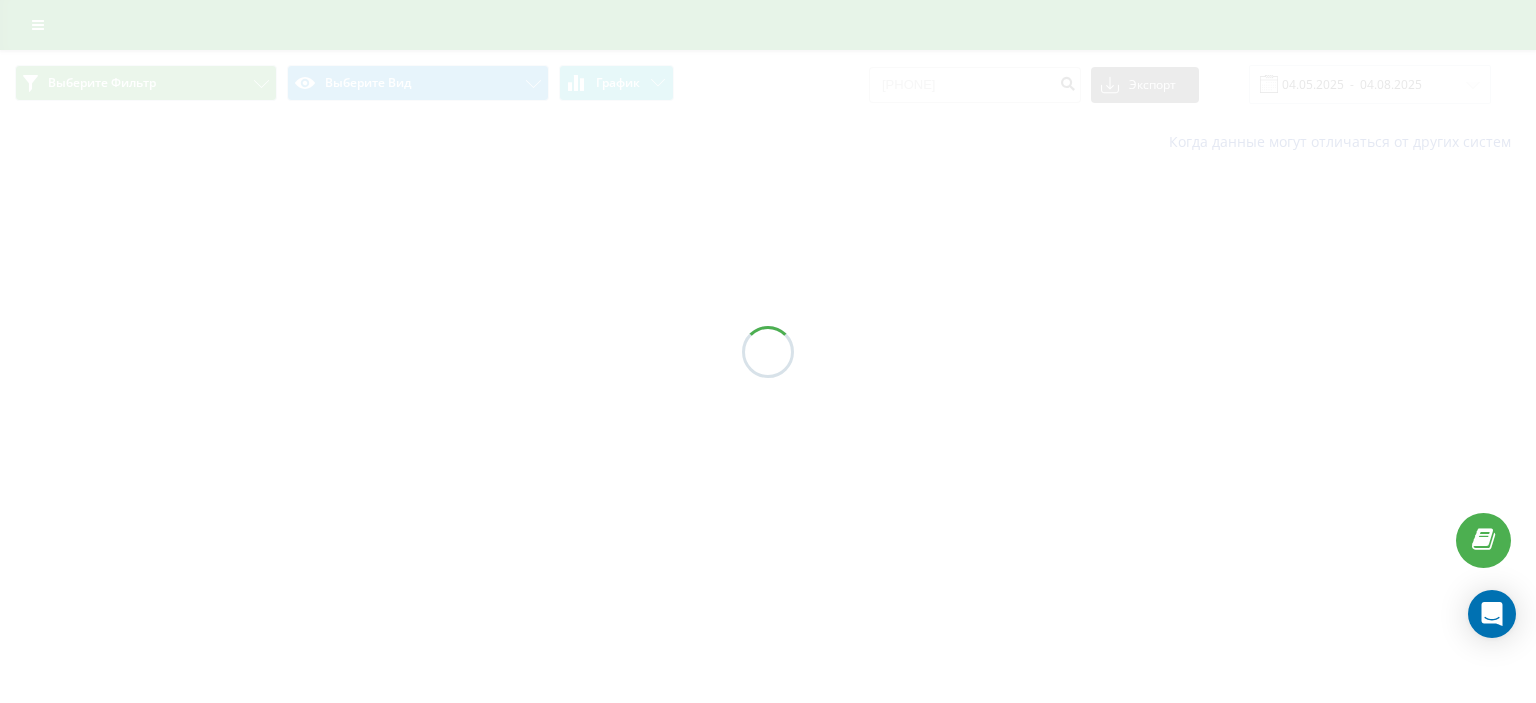 scroll, scrollTop: 0, scrollLeft: 0, axis: both 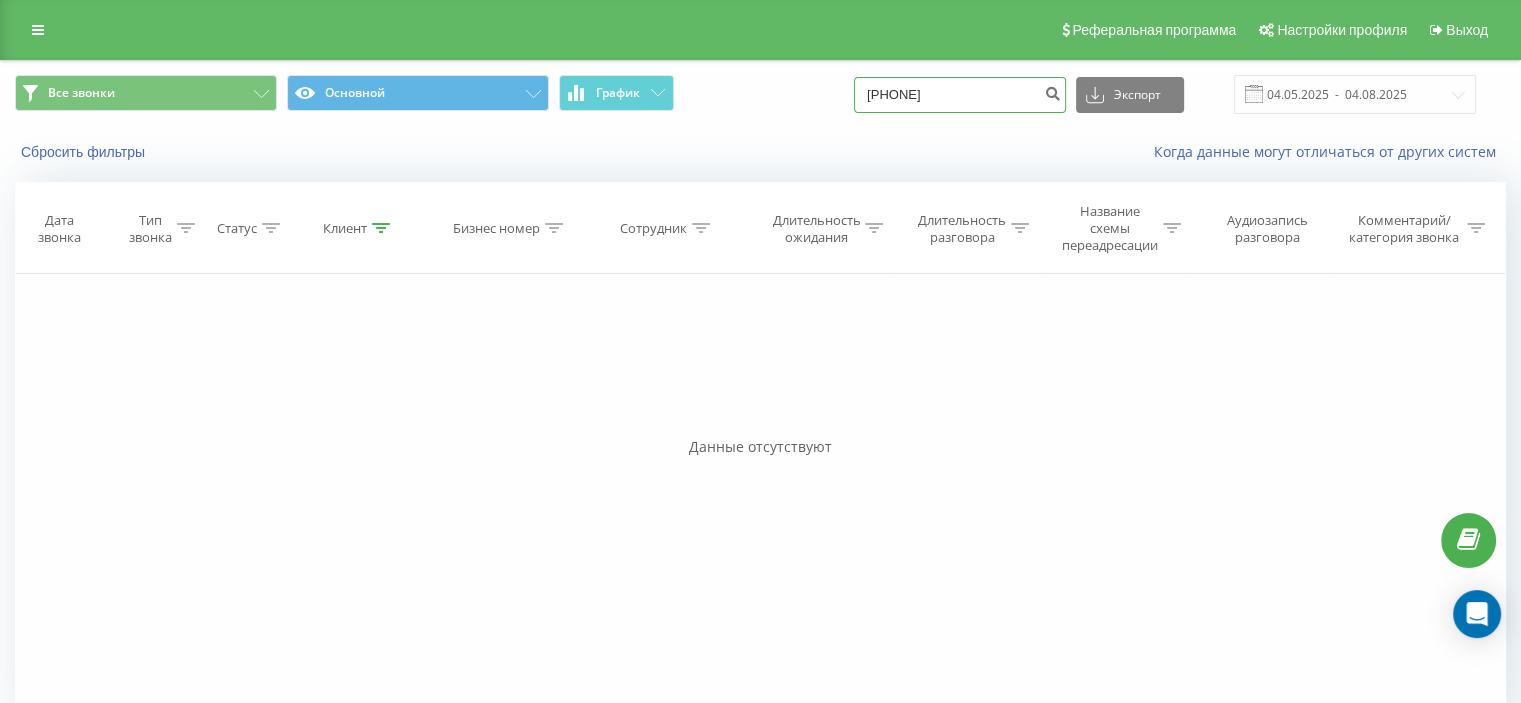 click on "[PHONE]" at bounding box center (960, 95) 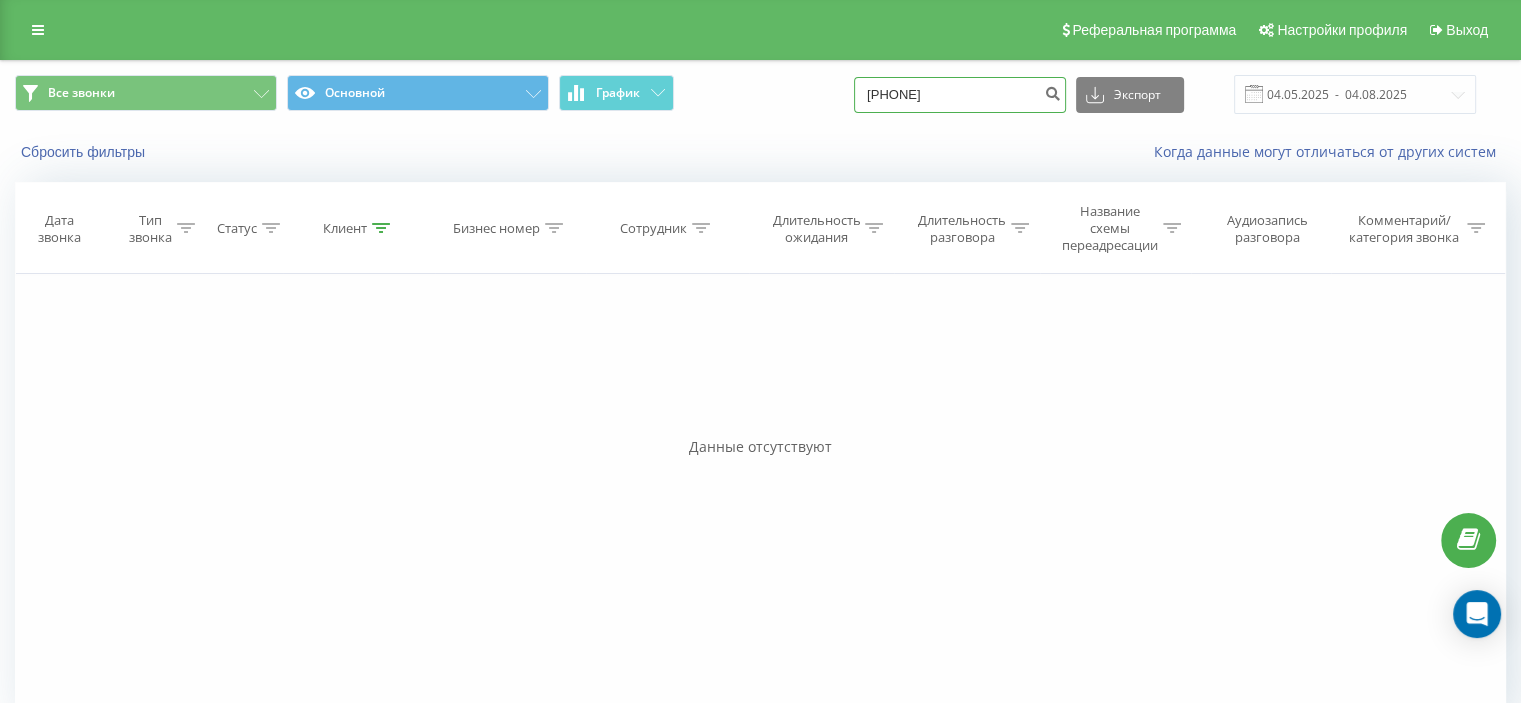 drag, startPoint x: 993, startPoint y: 103, endPoint x: 835, endPoint y: 96, distance: 158.15498 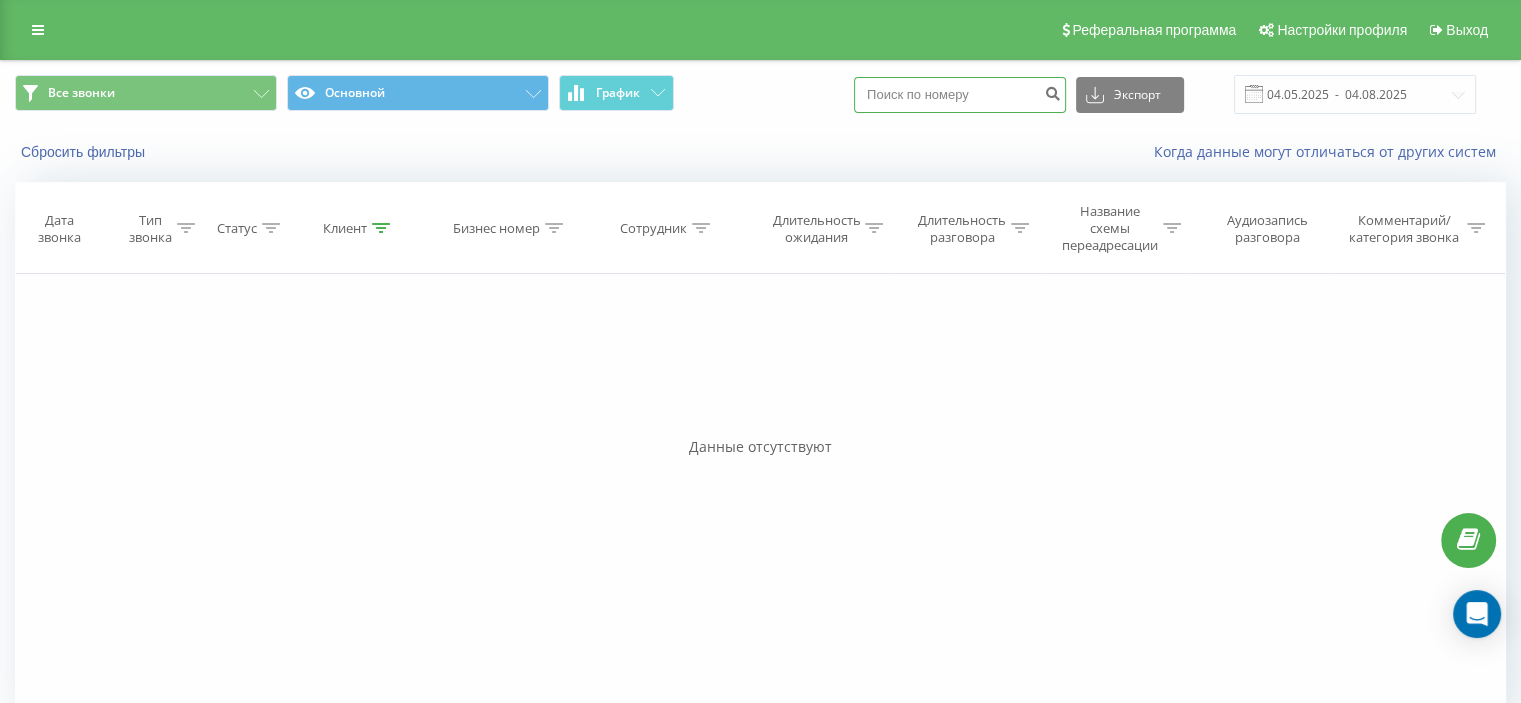 paste on "[PHONE]" 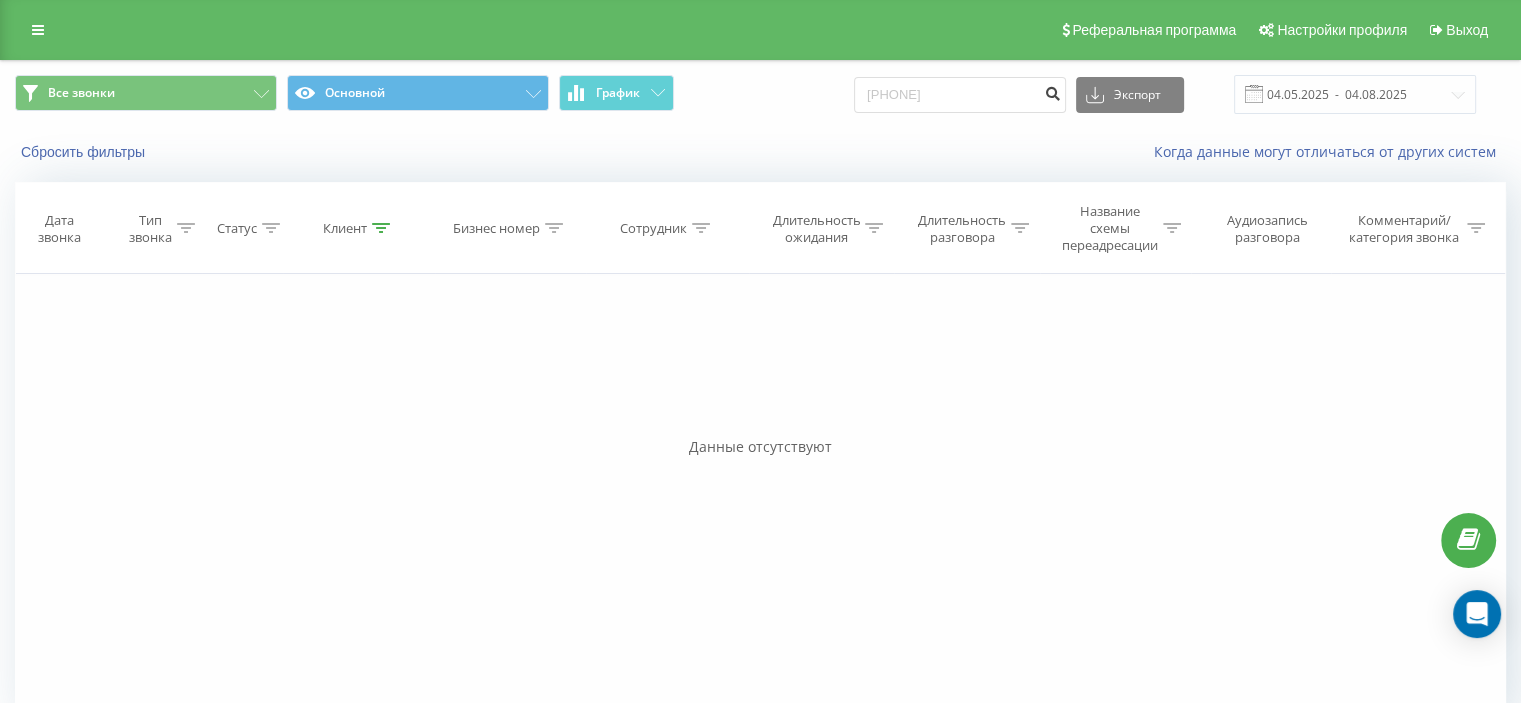 click at bounding box center [1052, 91] 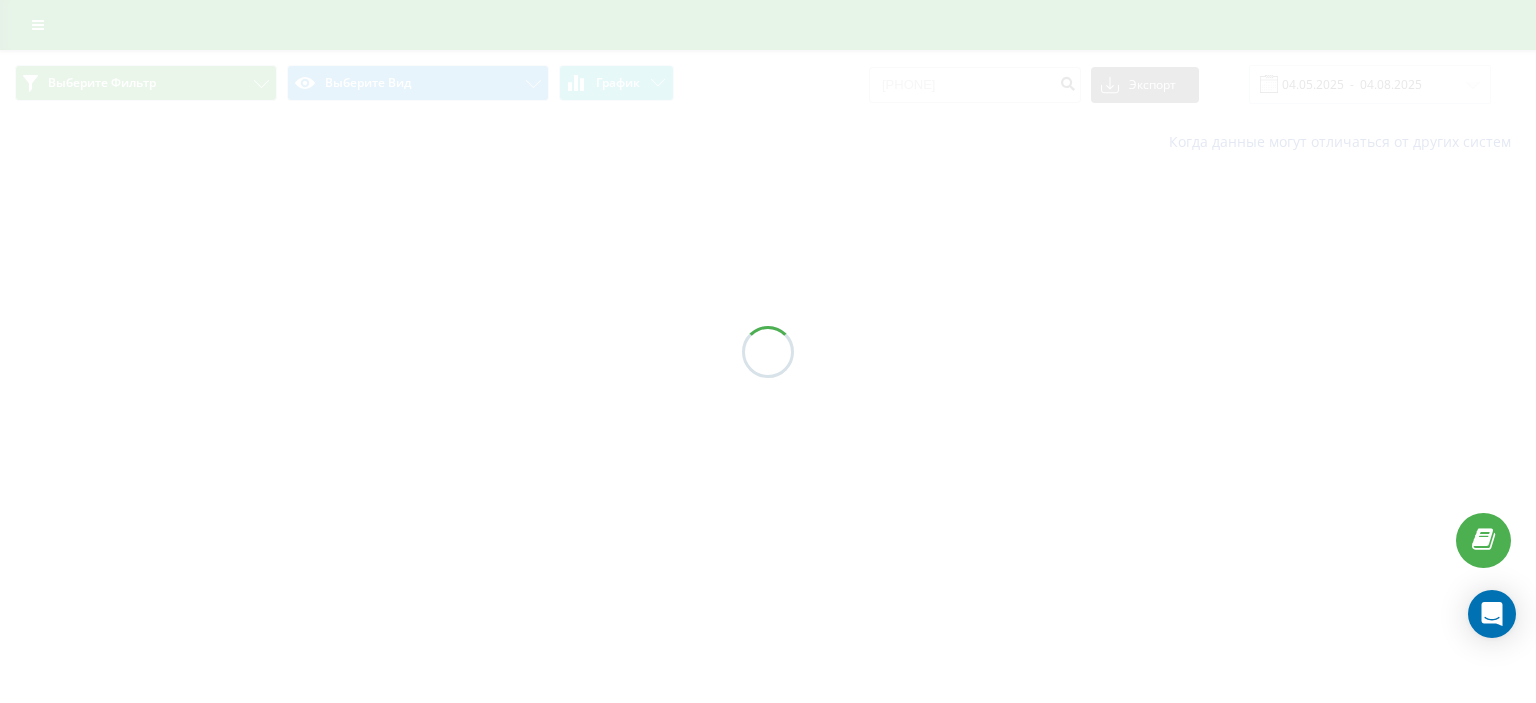scroll, scrollTop: 0, scrollLeft: 0, axis: both 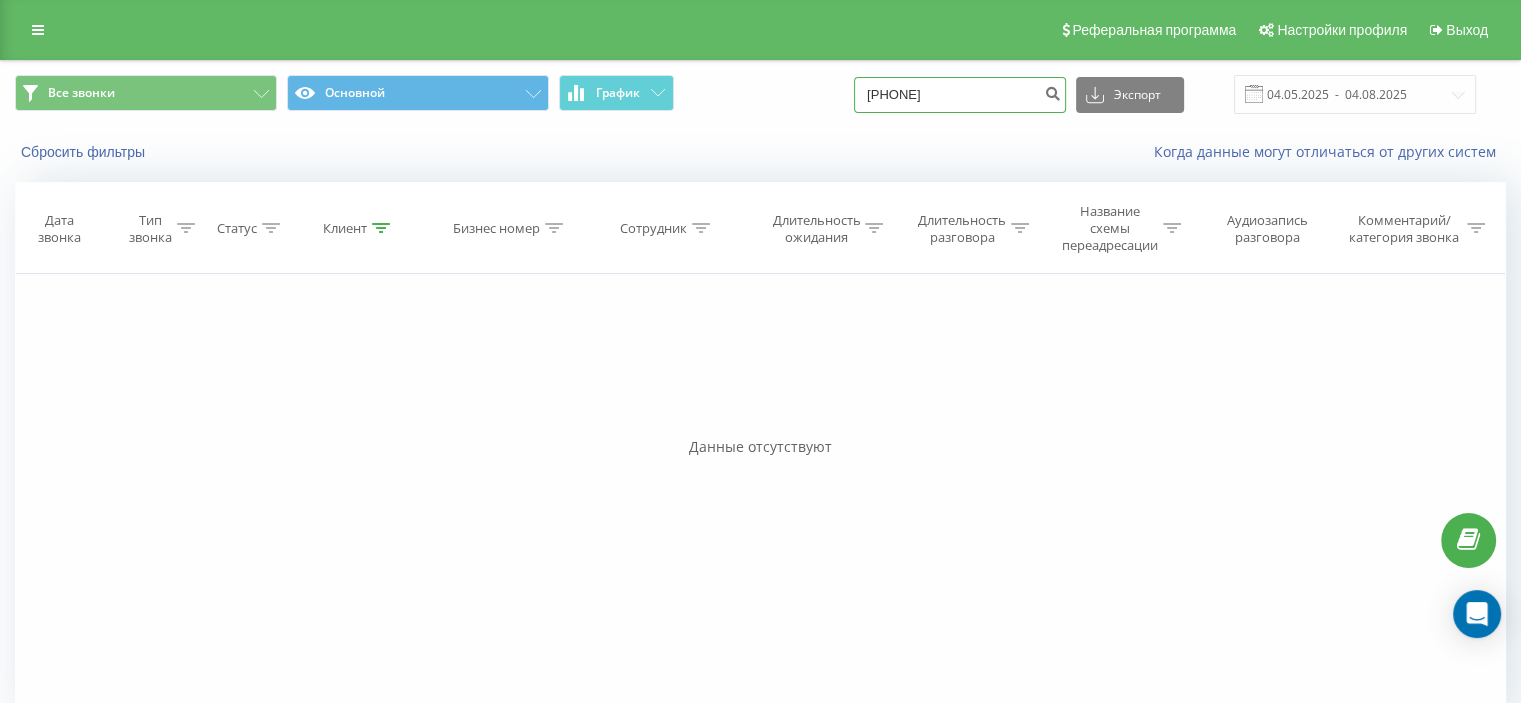 click on "[PHONE]" at bounding box center (960, 95) 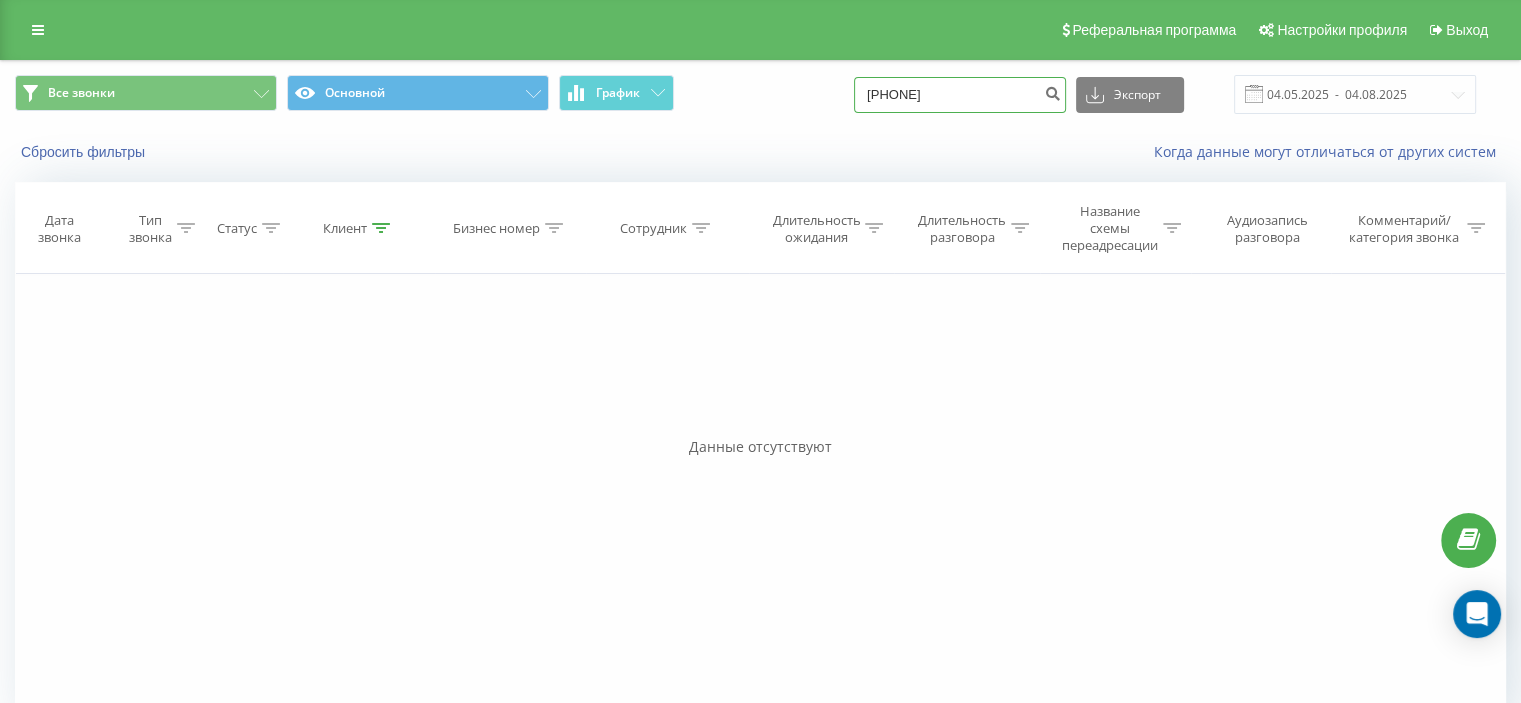 type on "[PHONE]" 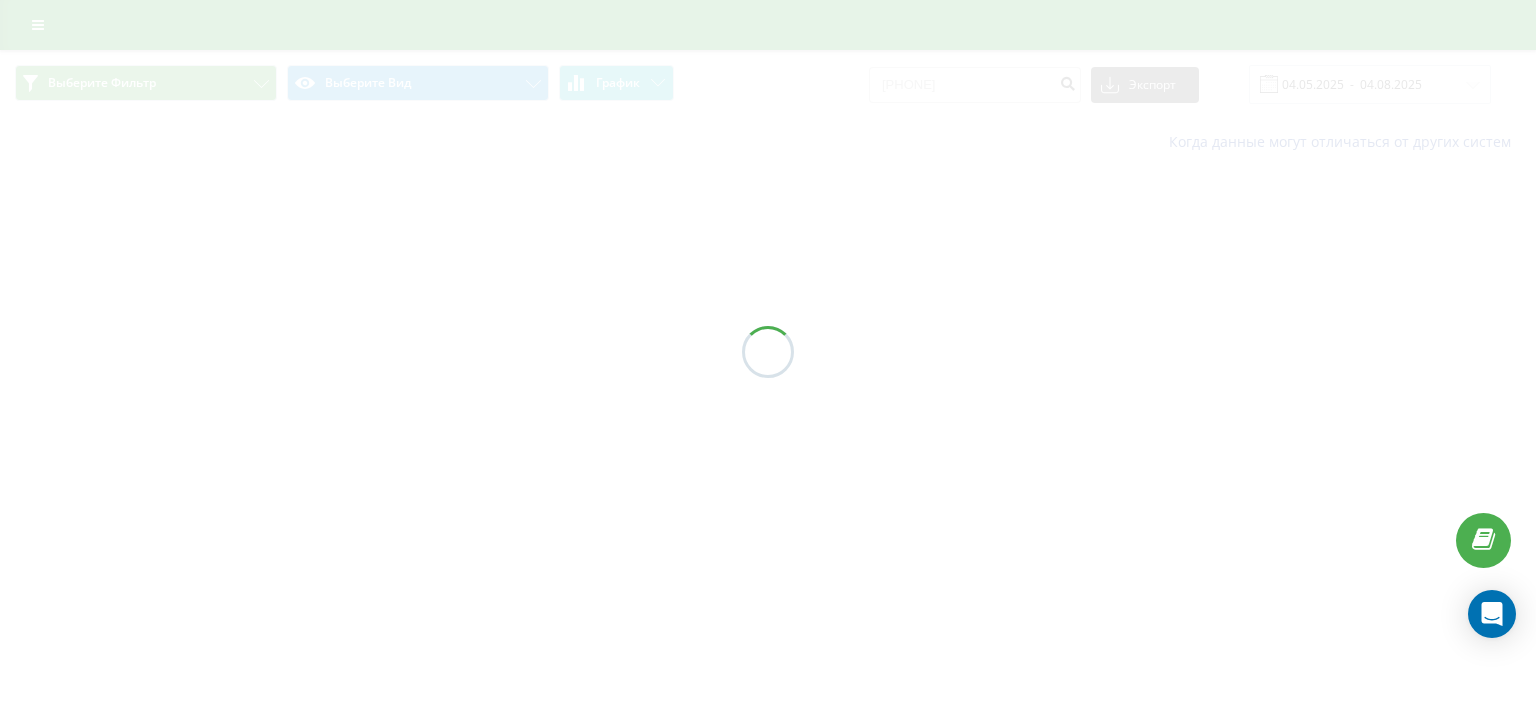 scroll, scrollTop: 0, scrollLeft: 0, axis: both 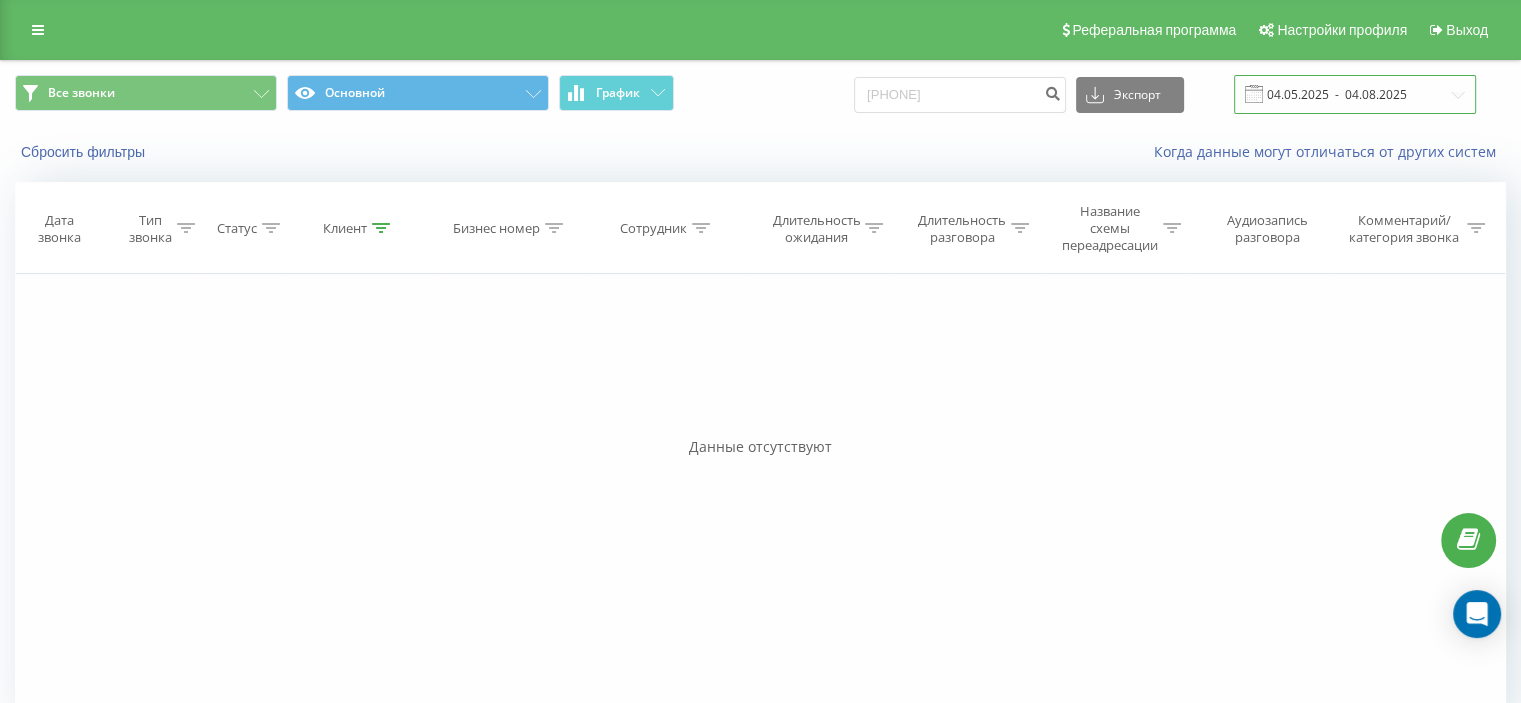 click on "04.05.2025  -  04.08.2025" at bounding box center [1355, 94] 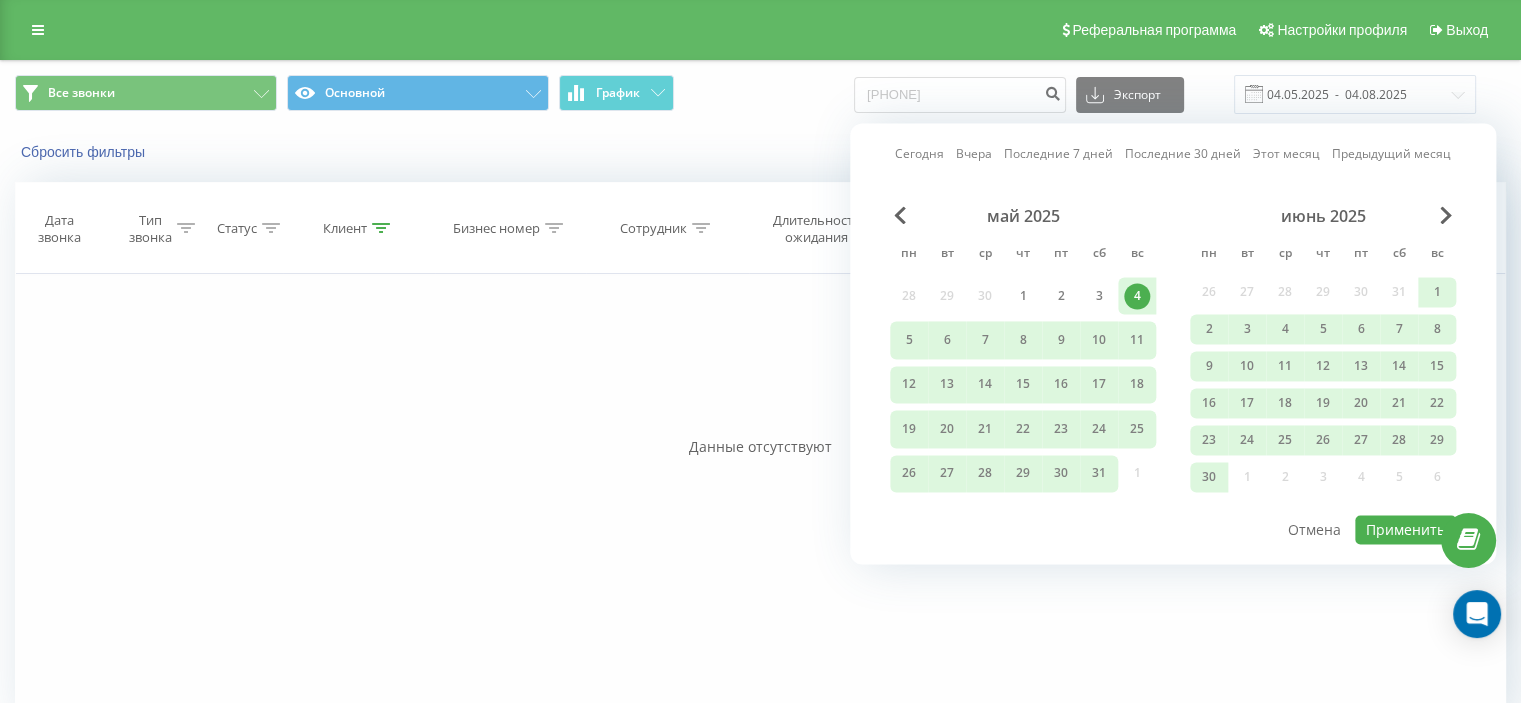 click on "Последние 30 дней" at bounding box center [1183, 154] 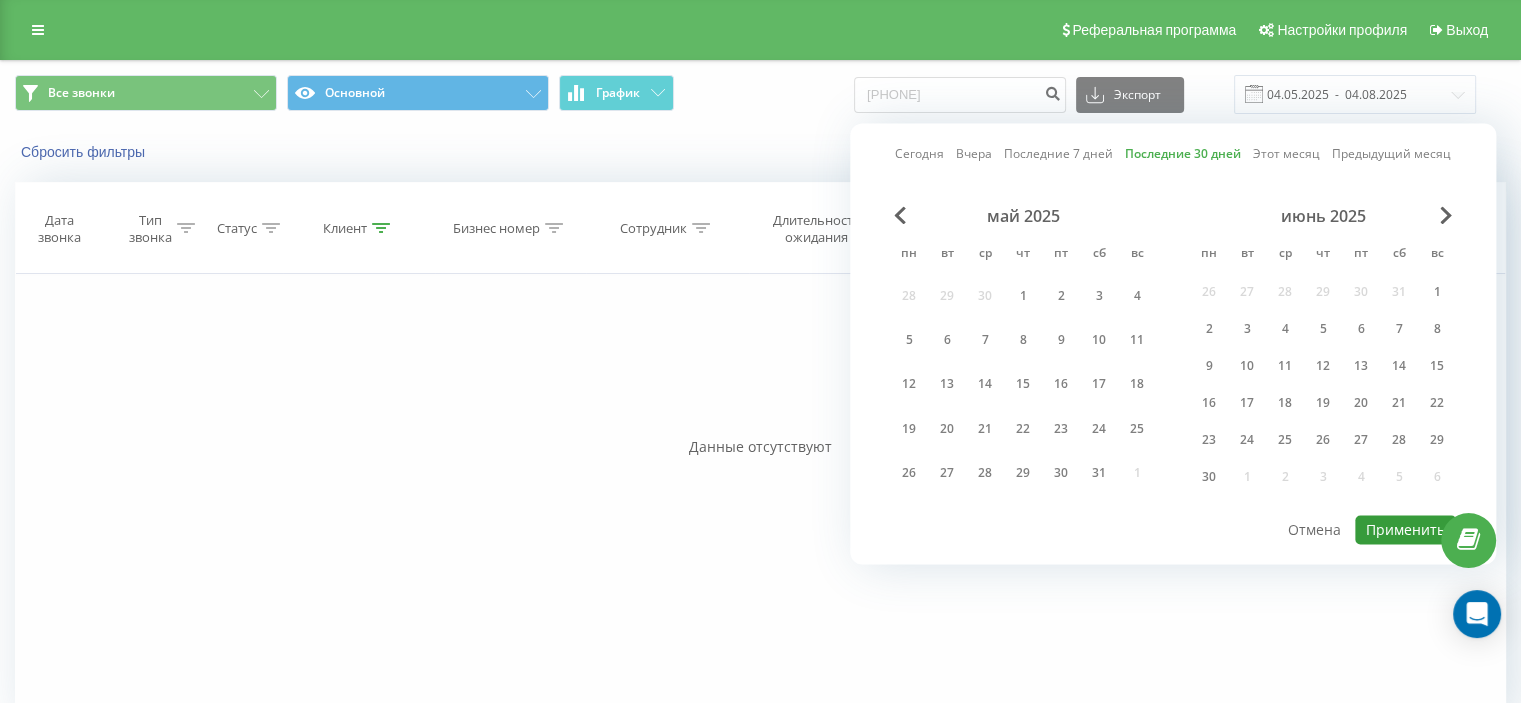 click on "Применить" at bounding box center [1405, 529] 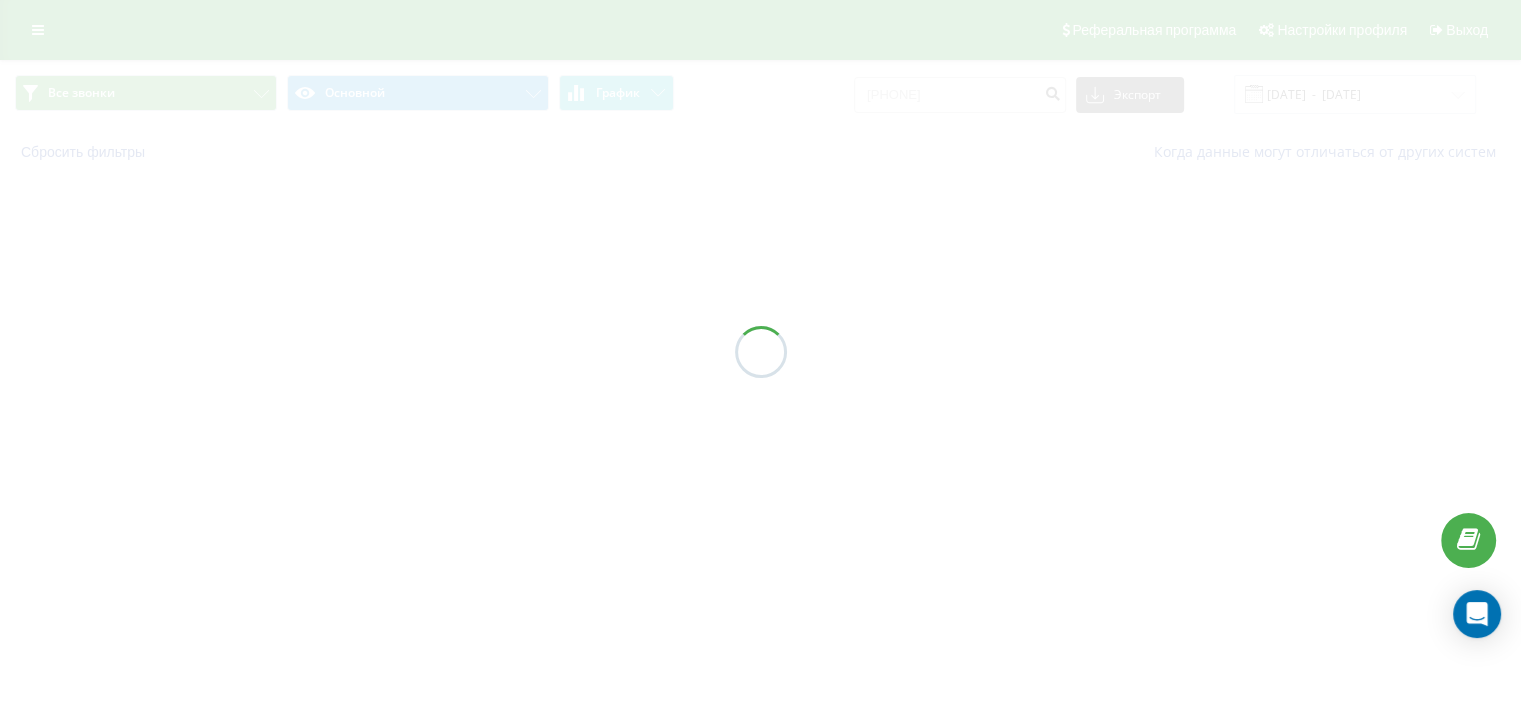 type on "06.07.2025  -  04.08.2025" 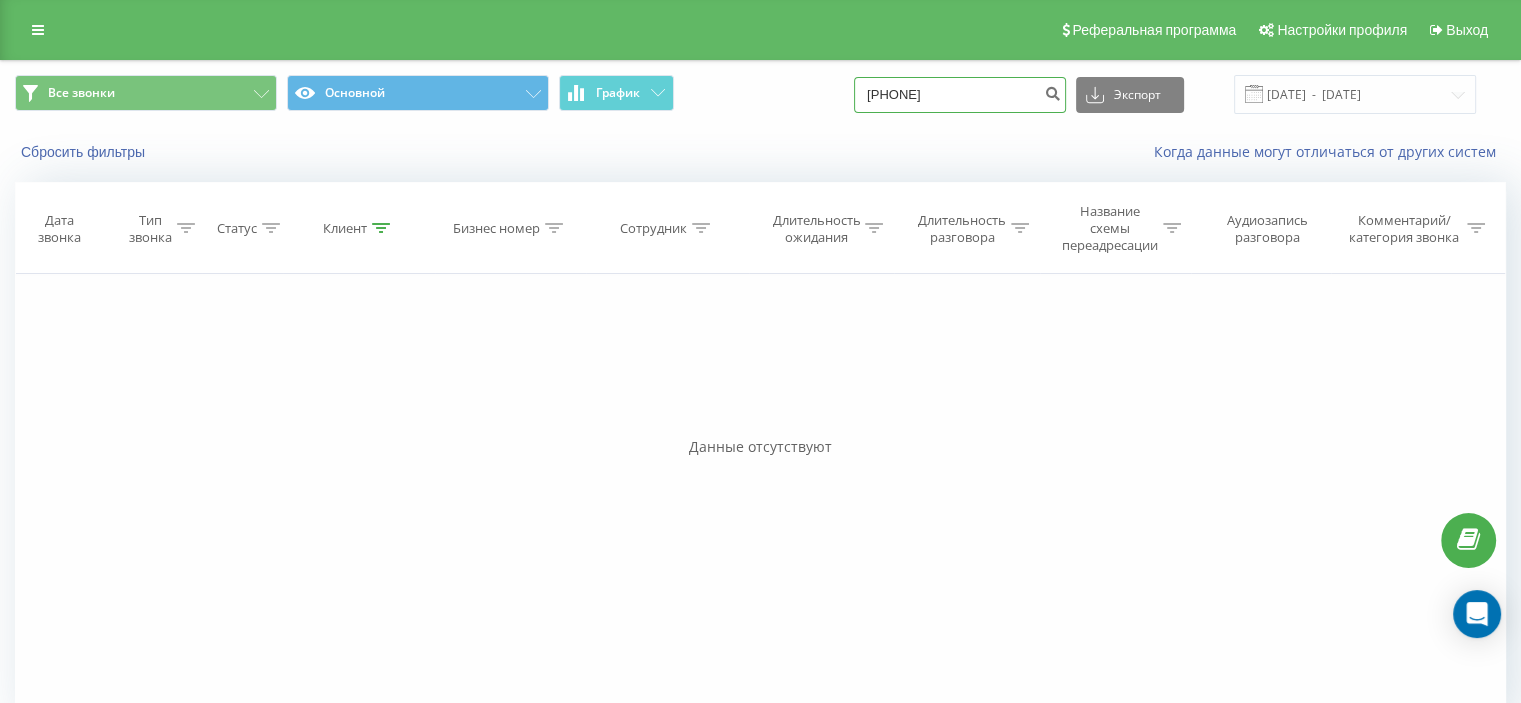 click on "931581066" at bounding box center (960, 95) 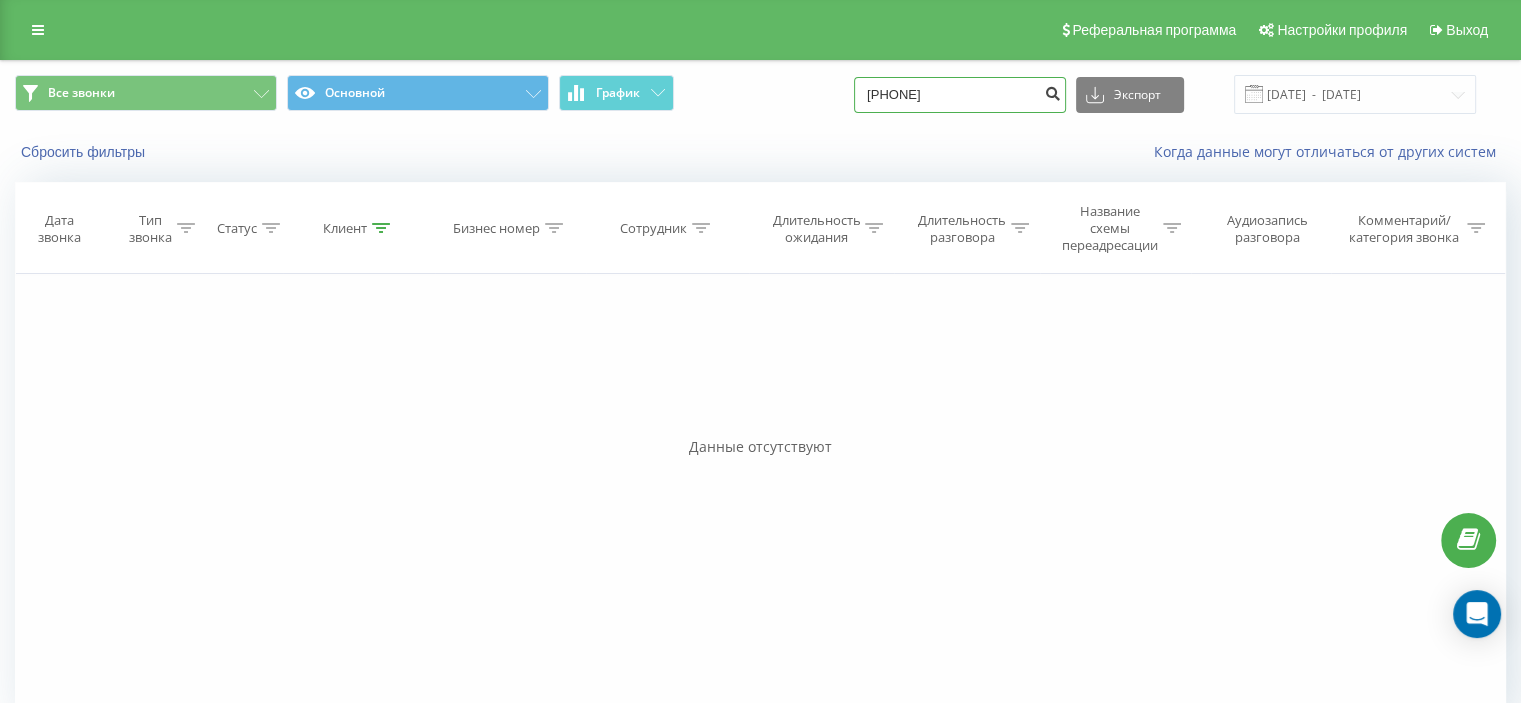 drag, startPoint x: 949, startPoint y: 102, endPoint x: 1057, endPoint y: 91, distance: 108.55874 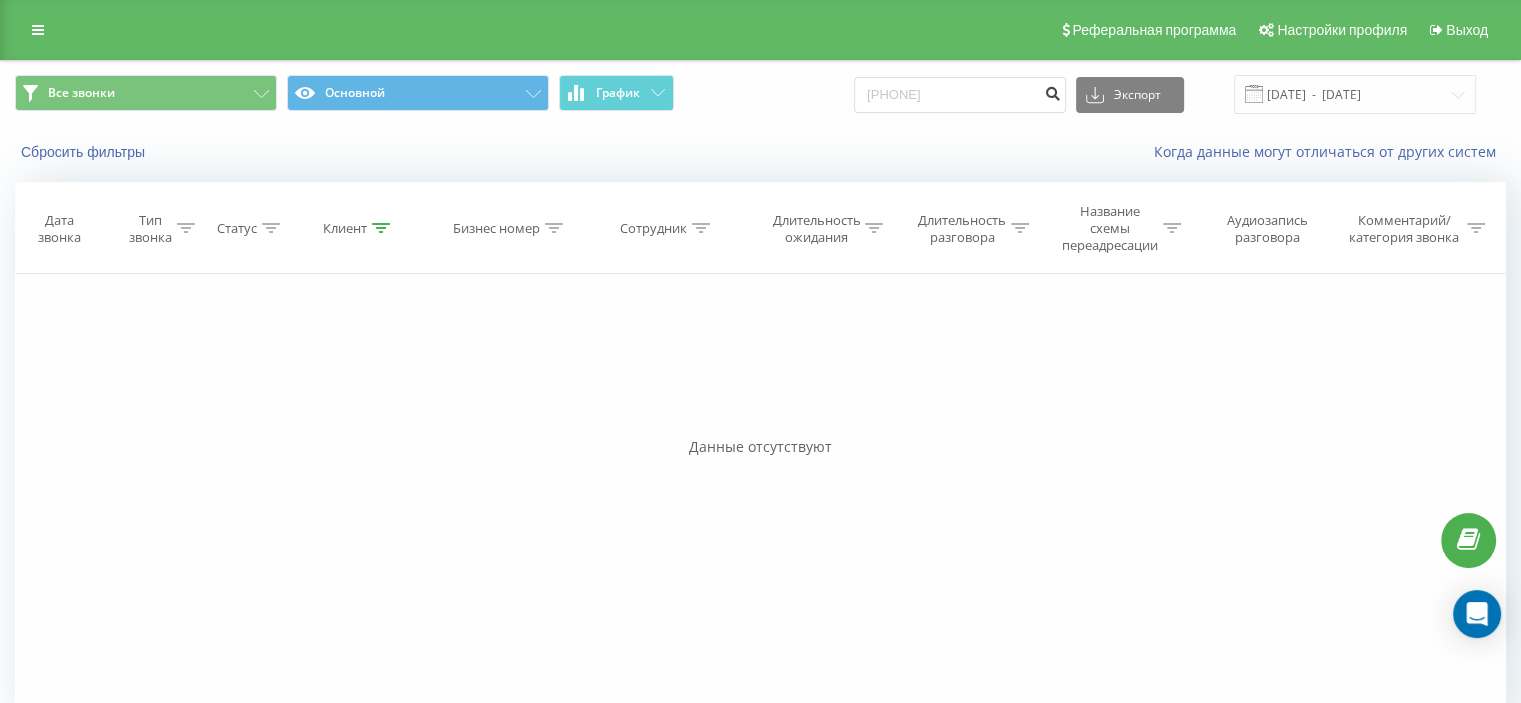 click at bounding box center [1052, 91] 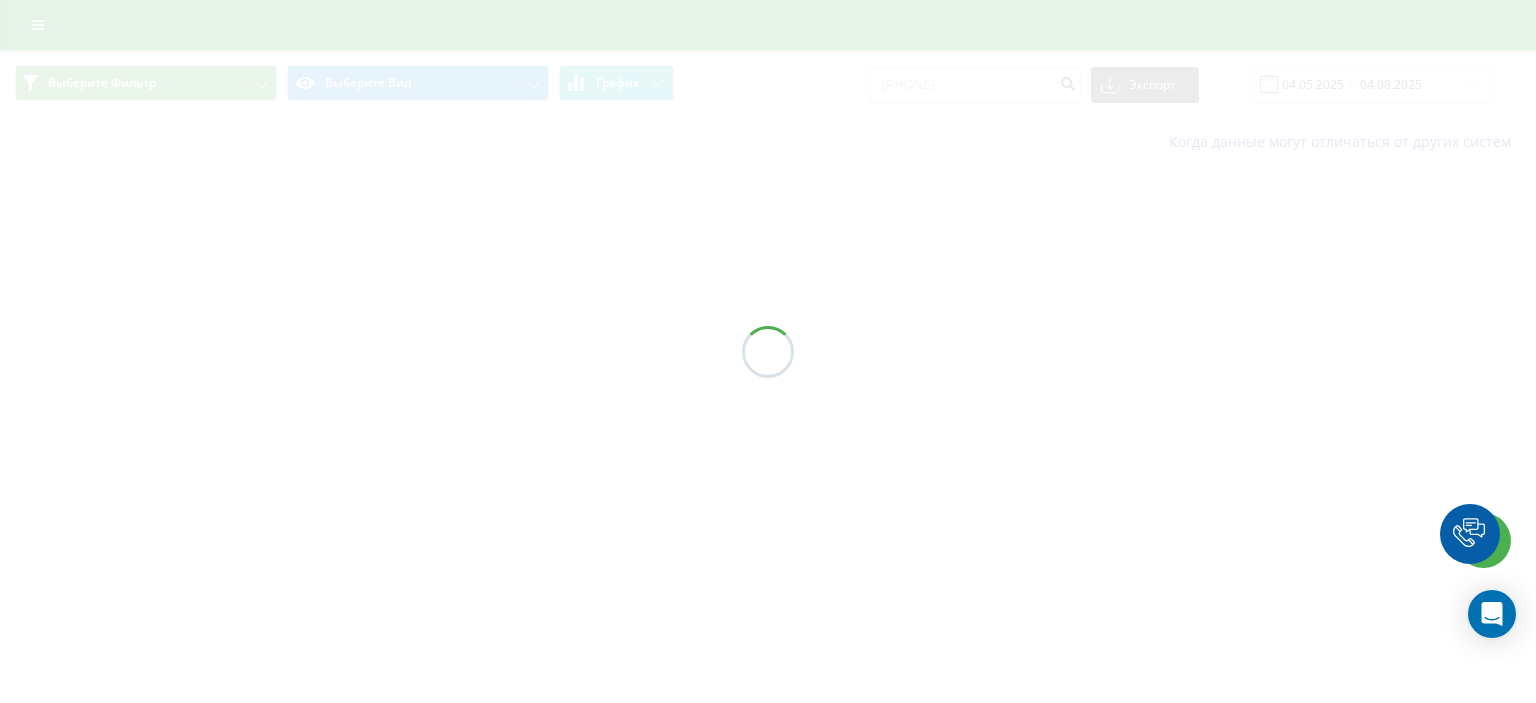 scroll, scrollTop: 0, scrollLeft: 0, axis: both 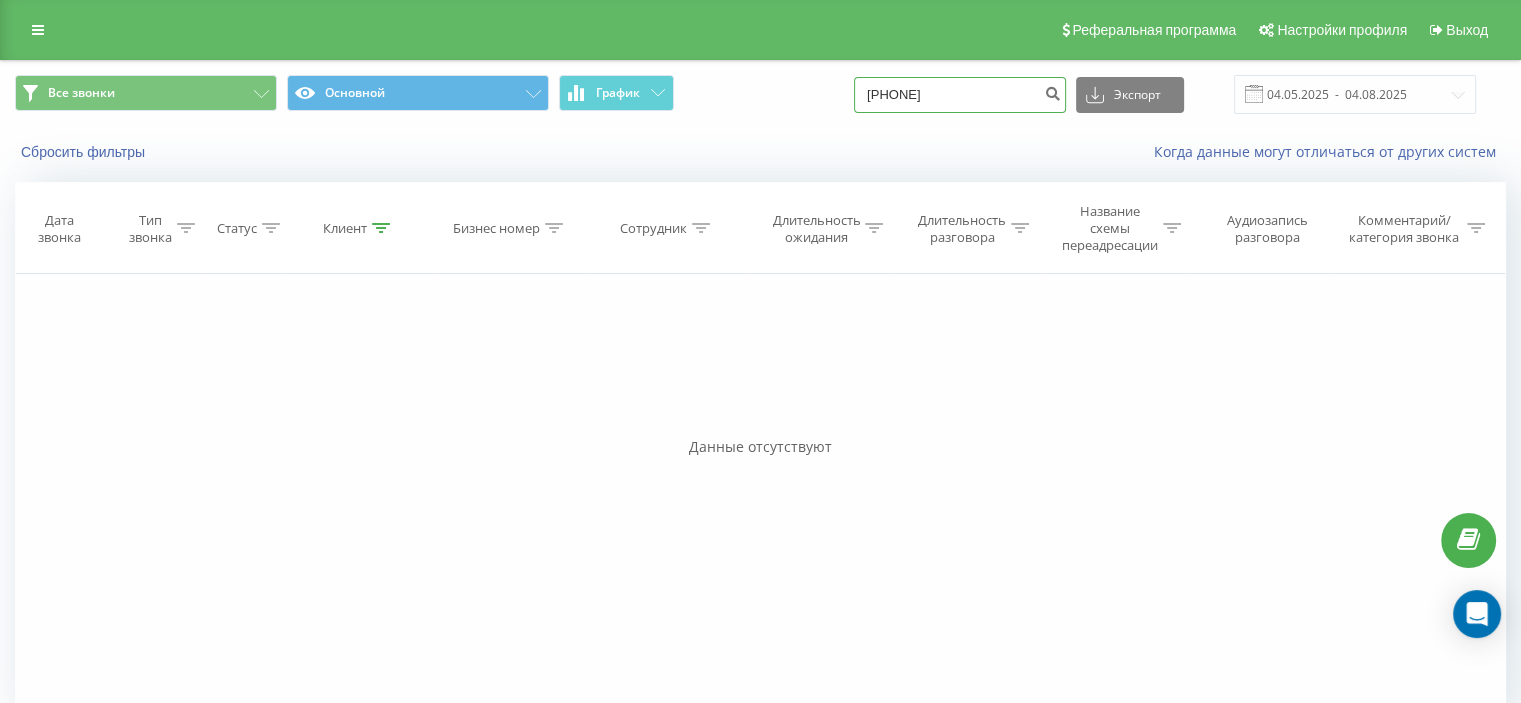 drag, startPoint x: 984, startPoint y: 93, endPoint x: 797, endPoint y: 87, distance: 187.09624 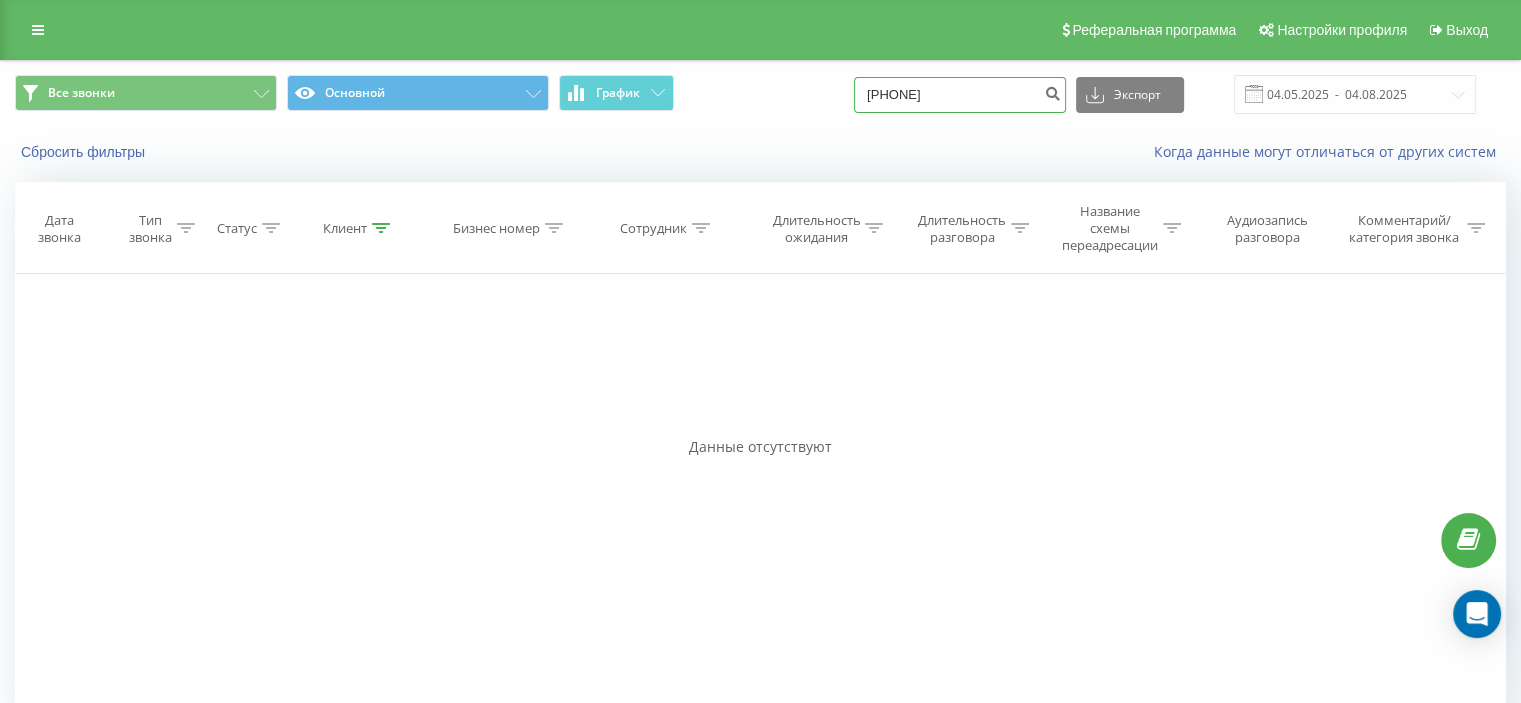 paste on "[PHONE]" 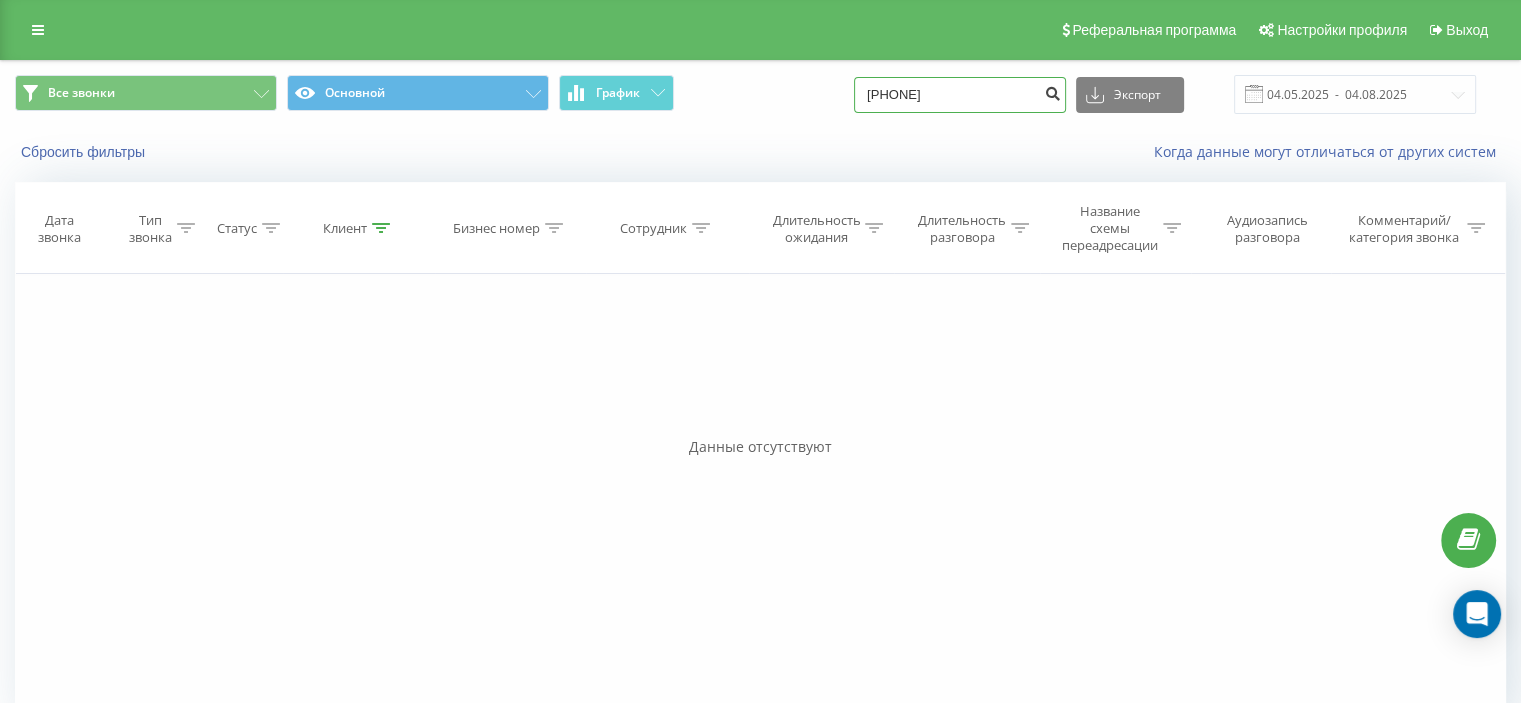 type on "[PHONE]" 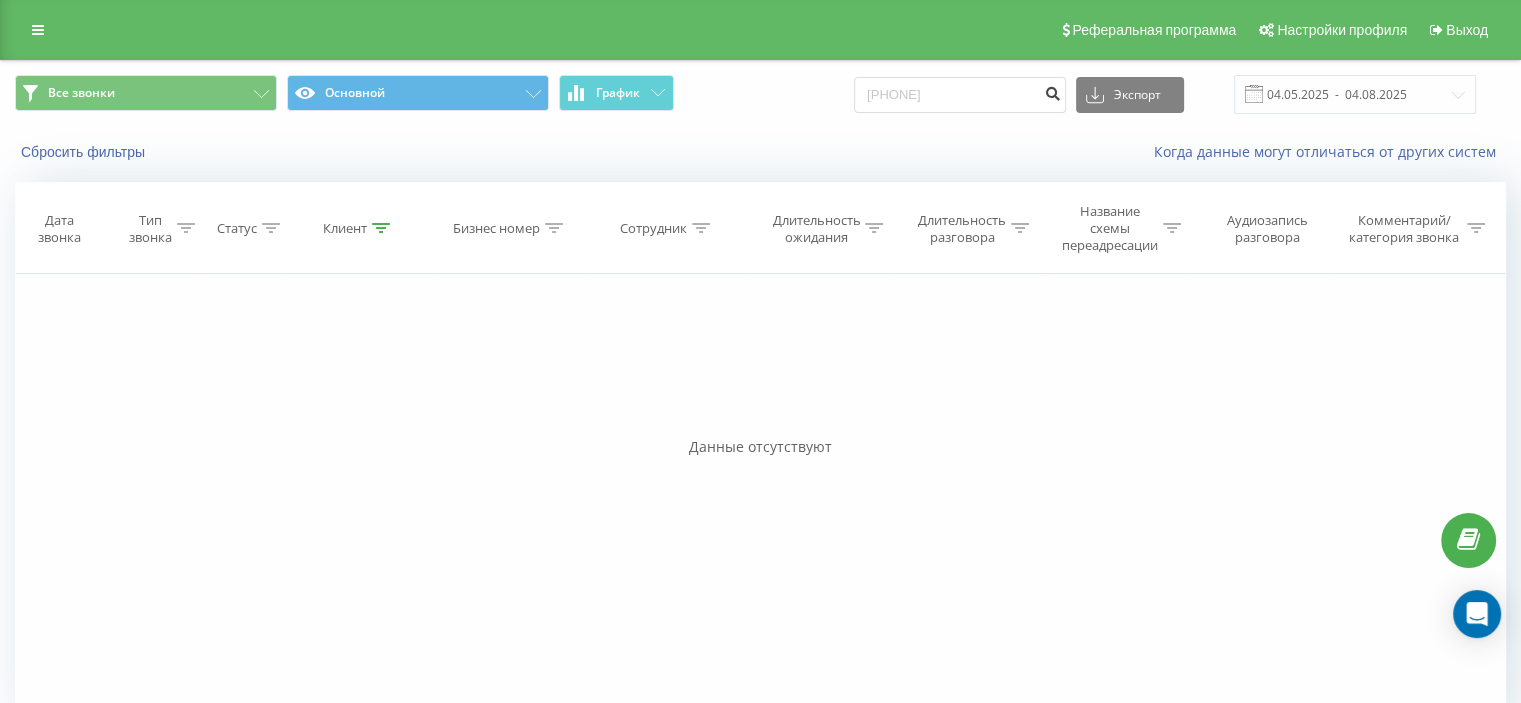 click at bounding box center [1052, 91] 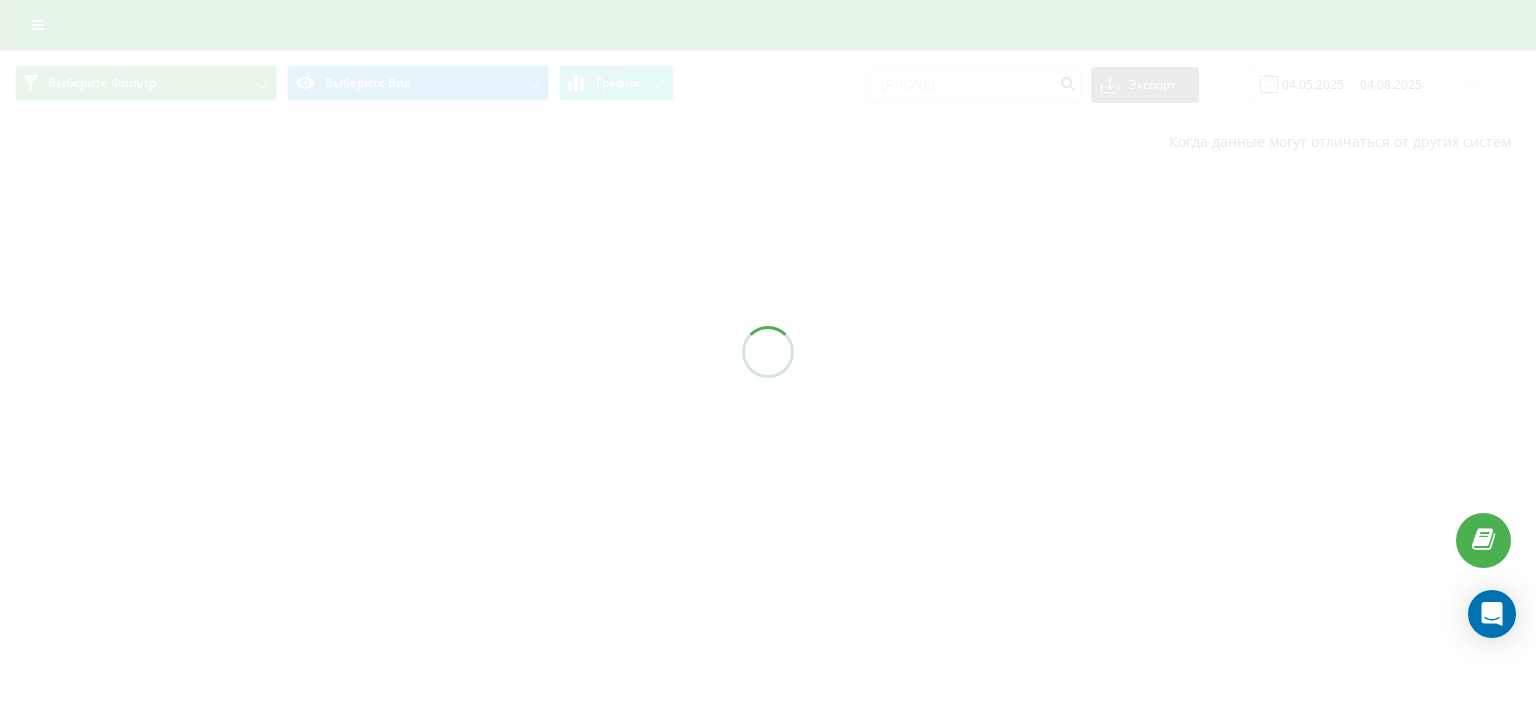 scroll, scrollTop: 0, scrollLeft: 0, axis: both 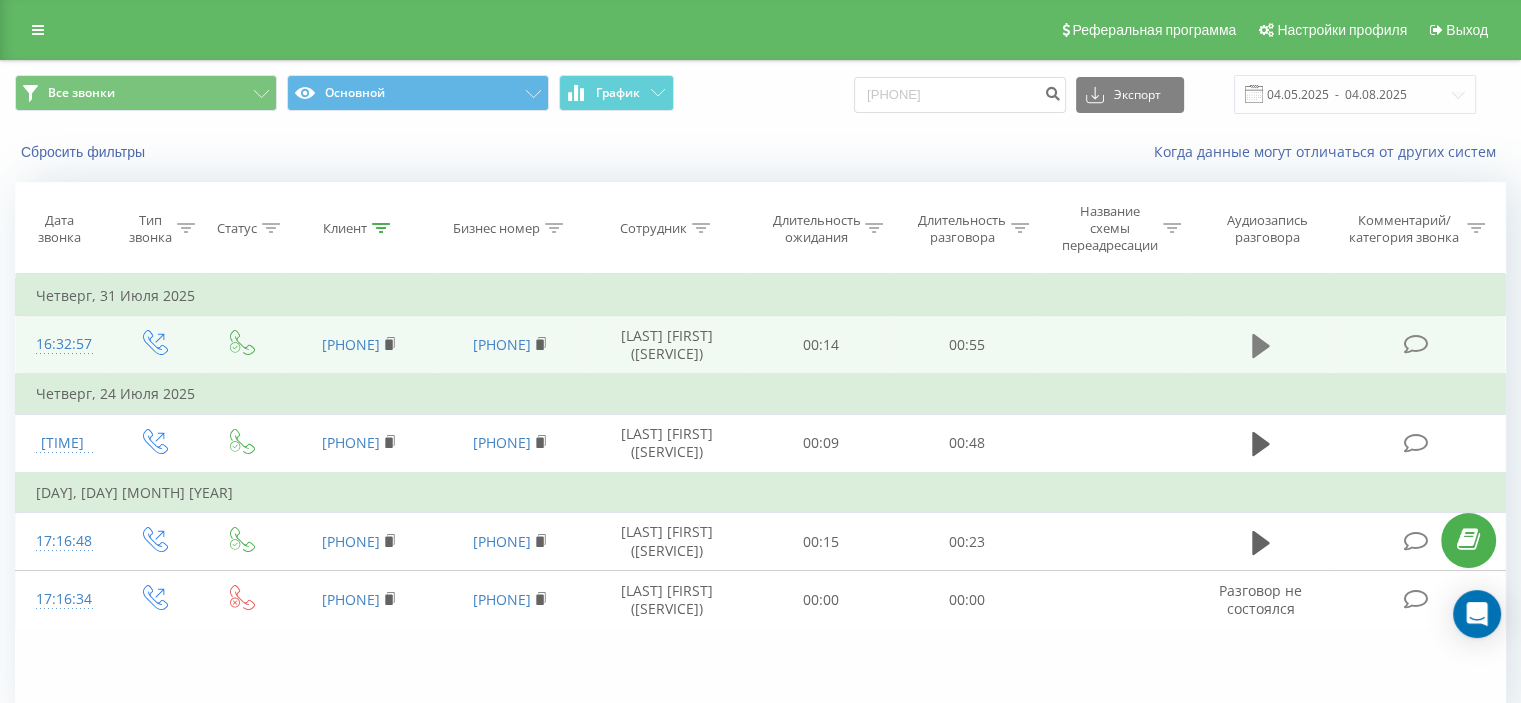click 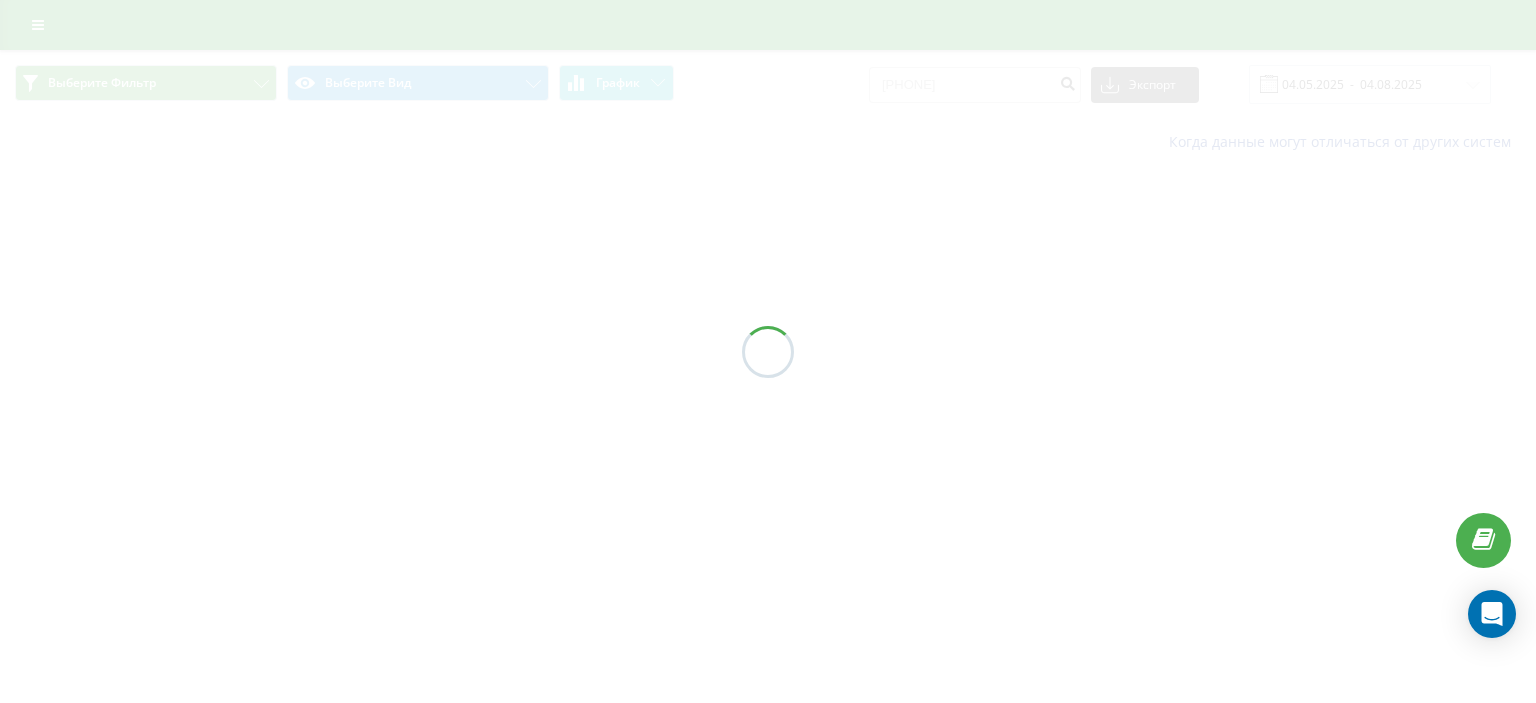 scroll, scrollTop: 0, scrollLeft: 0, axis: both 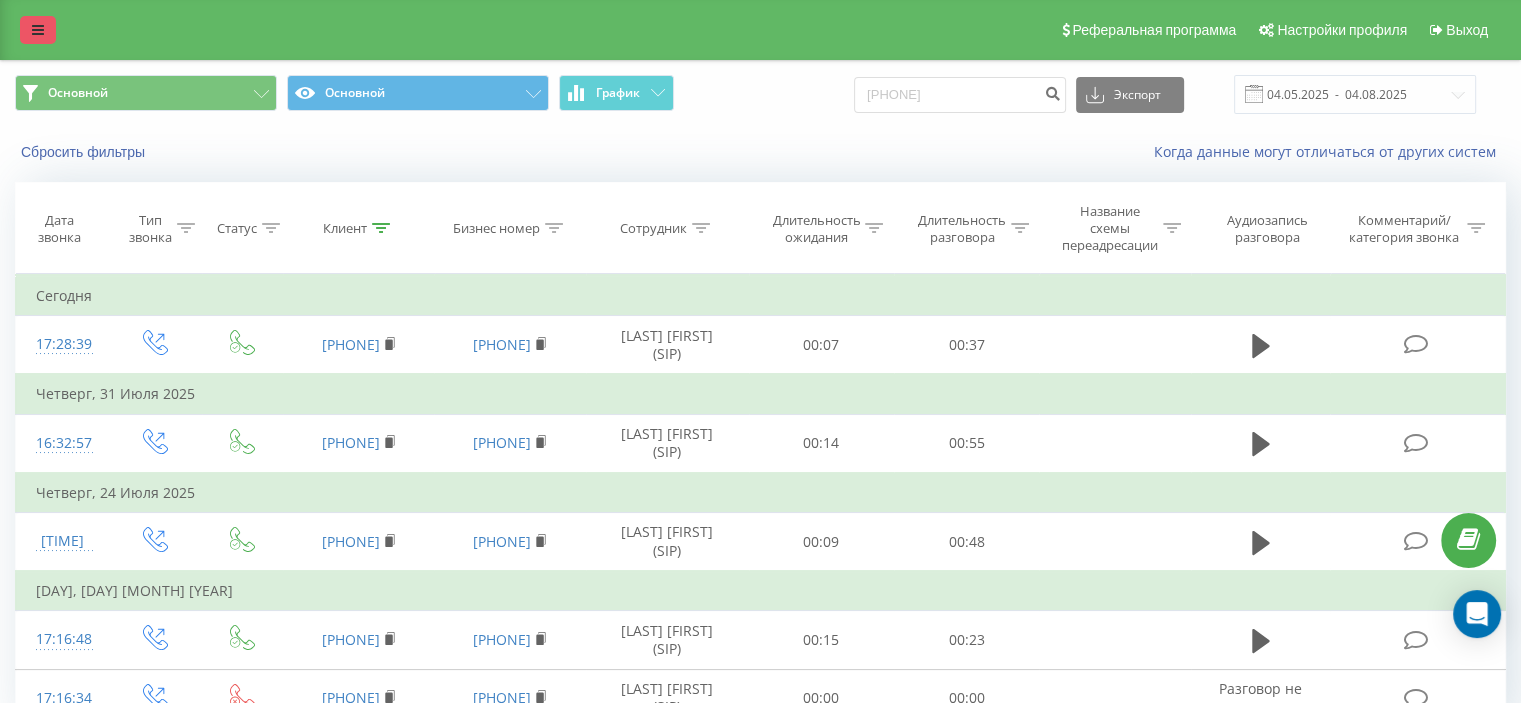 click at bounding box center [38, 30] 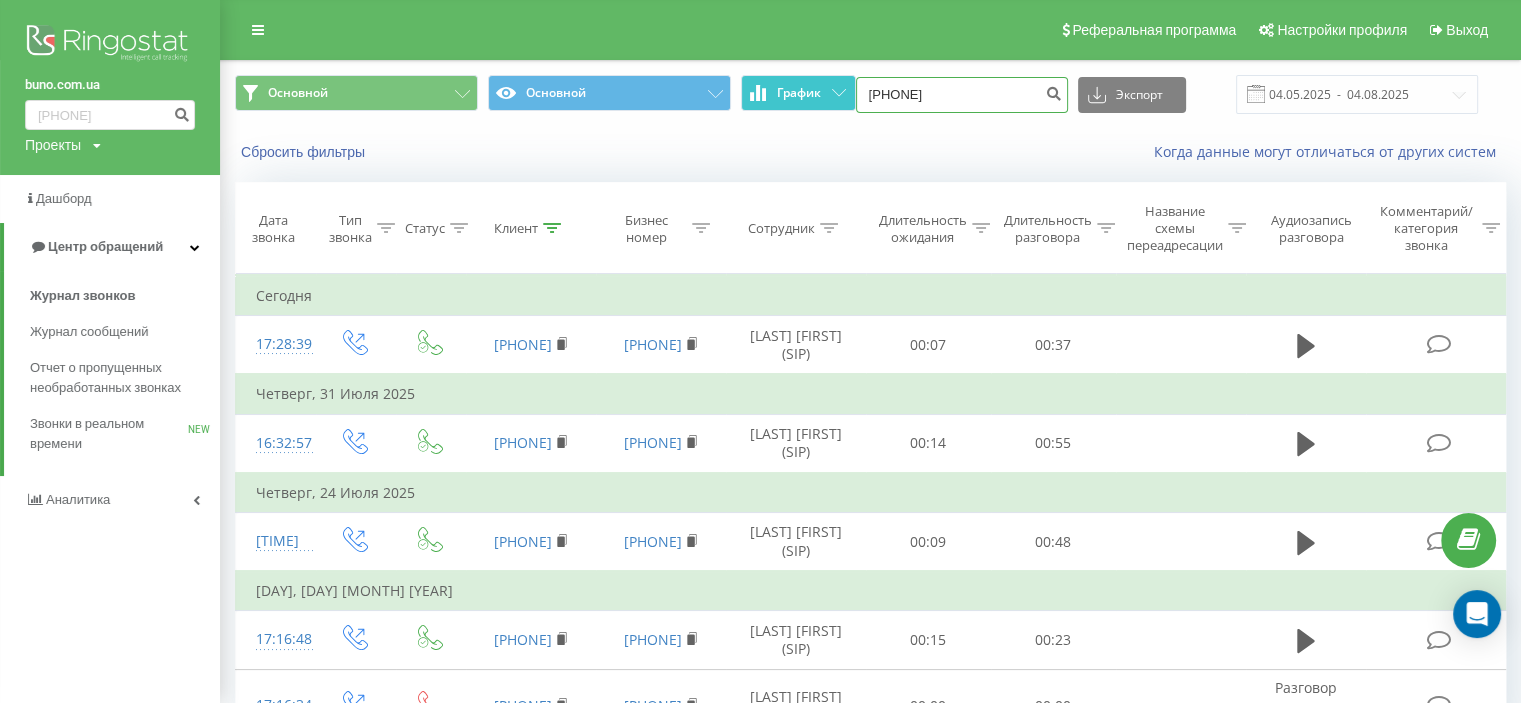 drag, startPoint x: 984, startPoint y: 96, endPoint x: 806, endPoint y: 87, distance: 178.22739 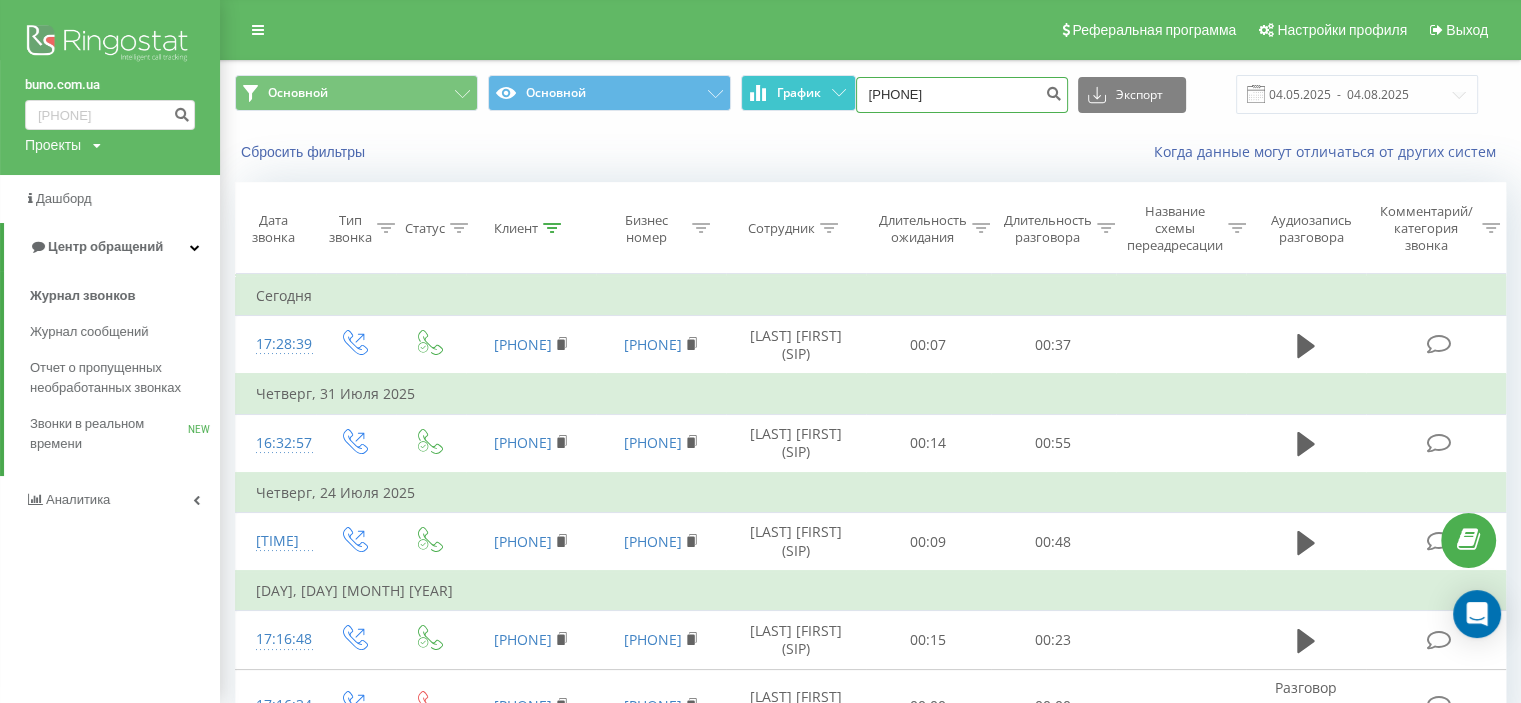 paste on "961736996" 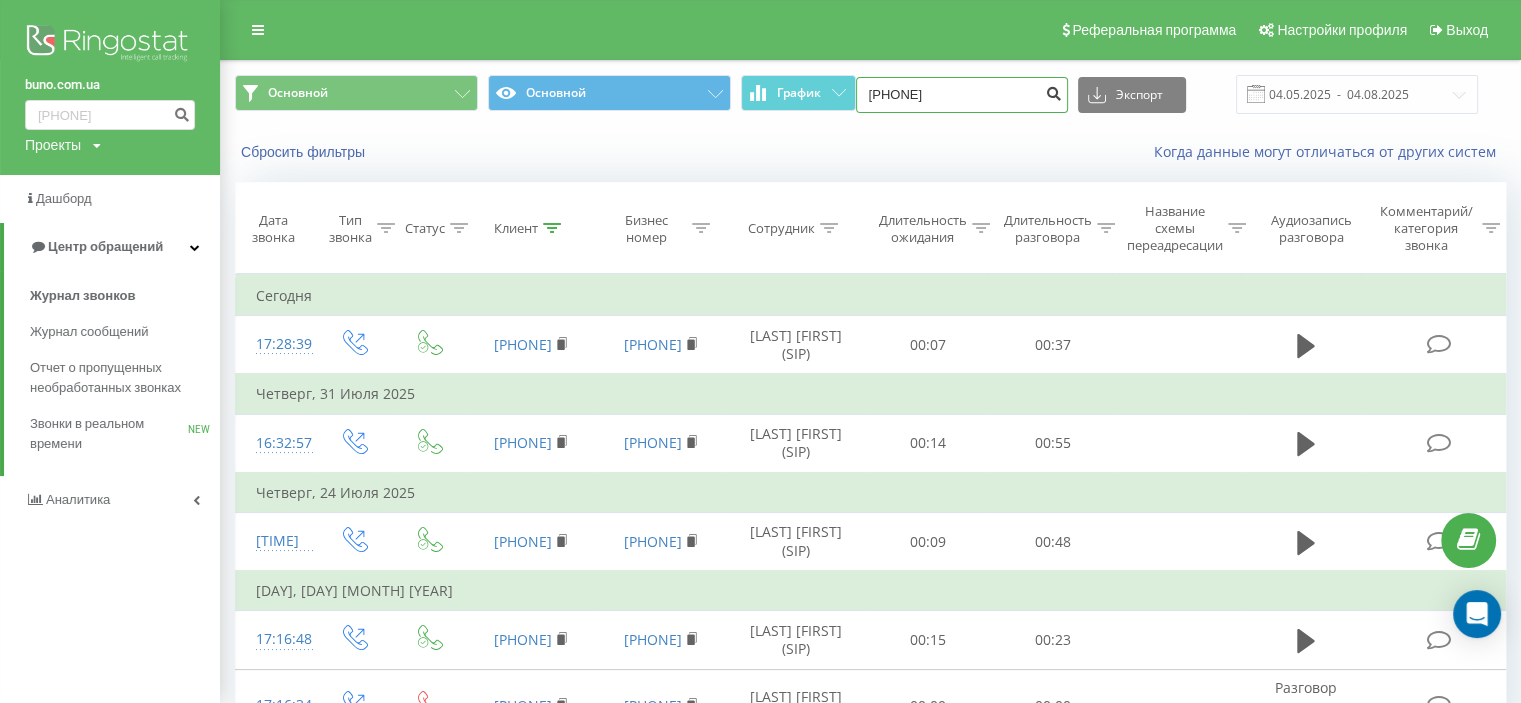 type on "[PHONE]" 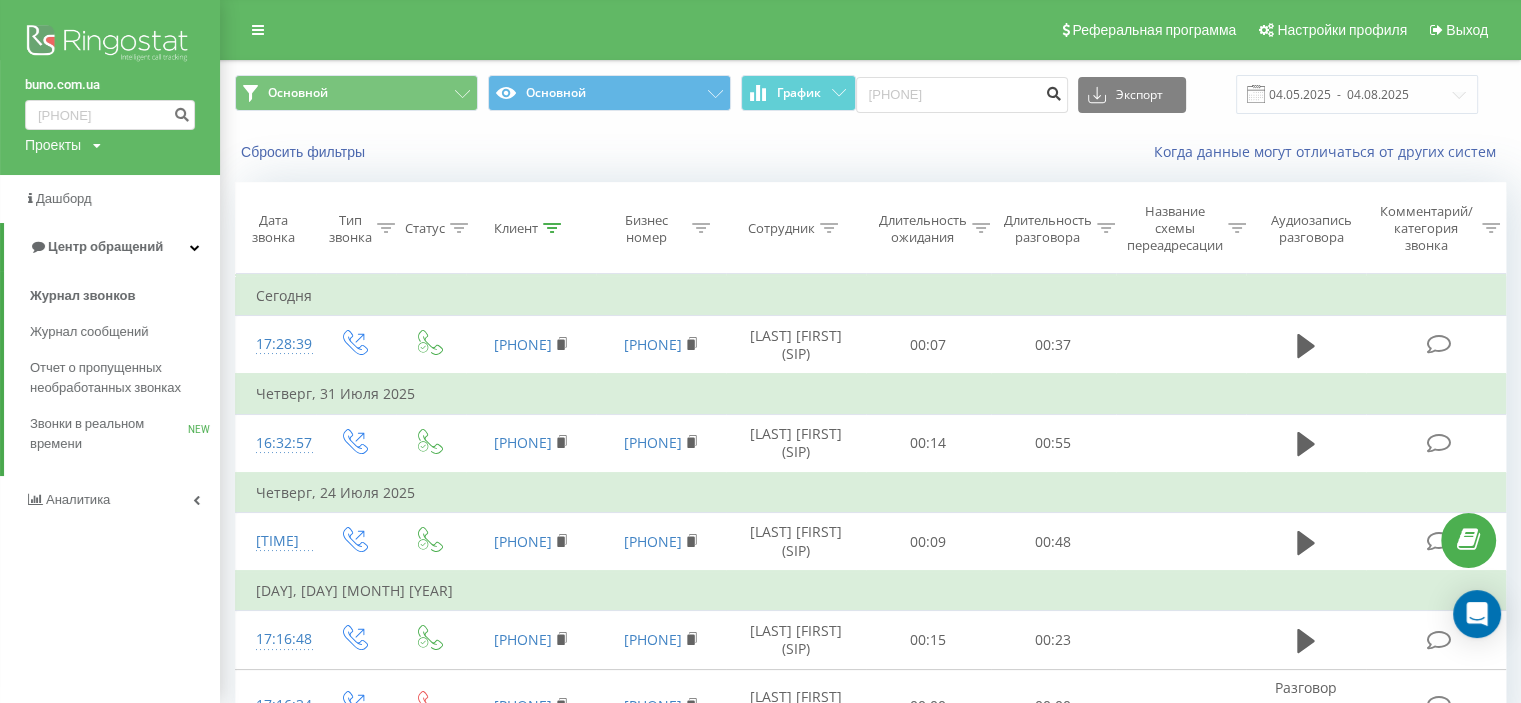 click at bounding box center (1054, 91) 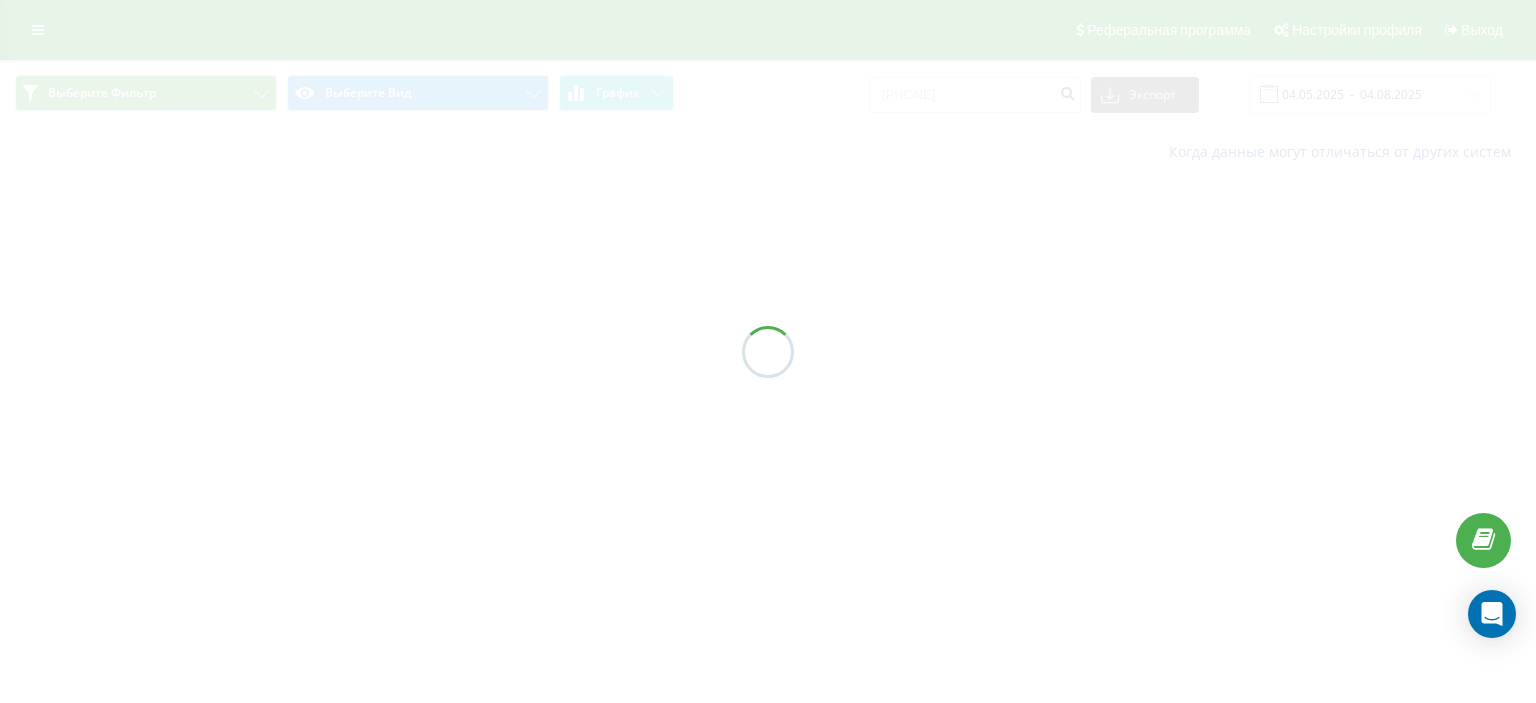 scroll, scrollTop: 0, scrollLeft: 0, axis: both 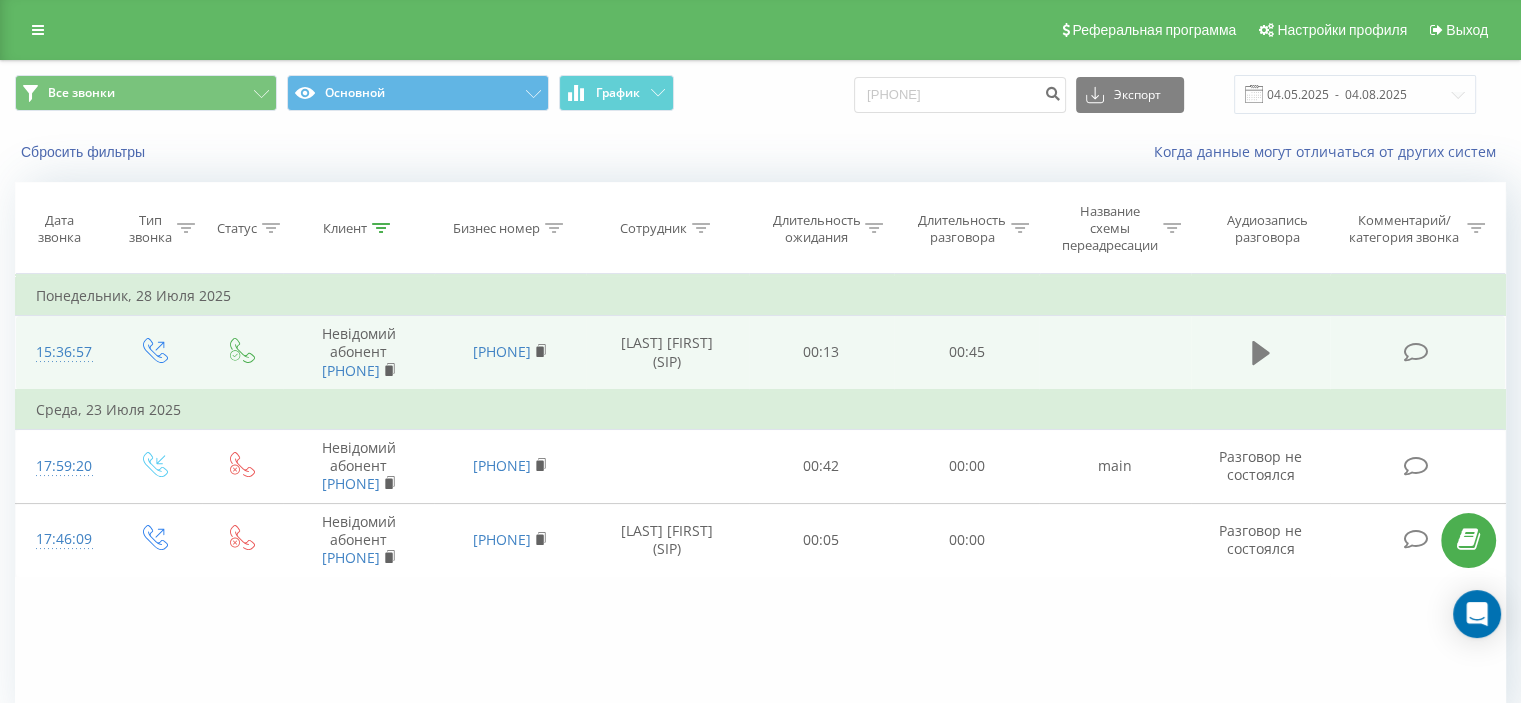 click 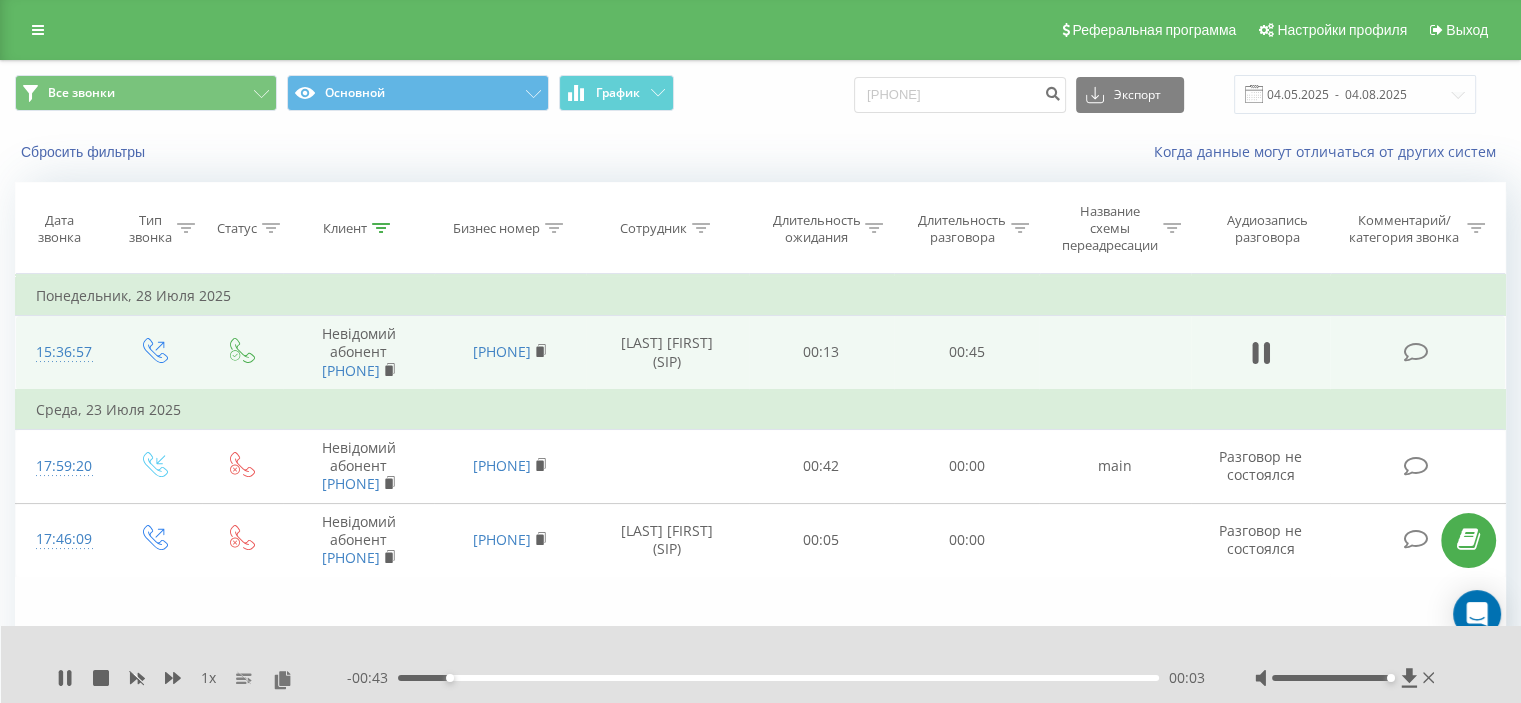 drag, startPoint x: 1381, startPoint y: 675, endPoint x: 1393, endPoint y: 679, distance: 12.649111 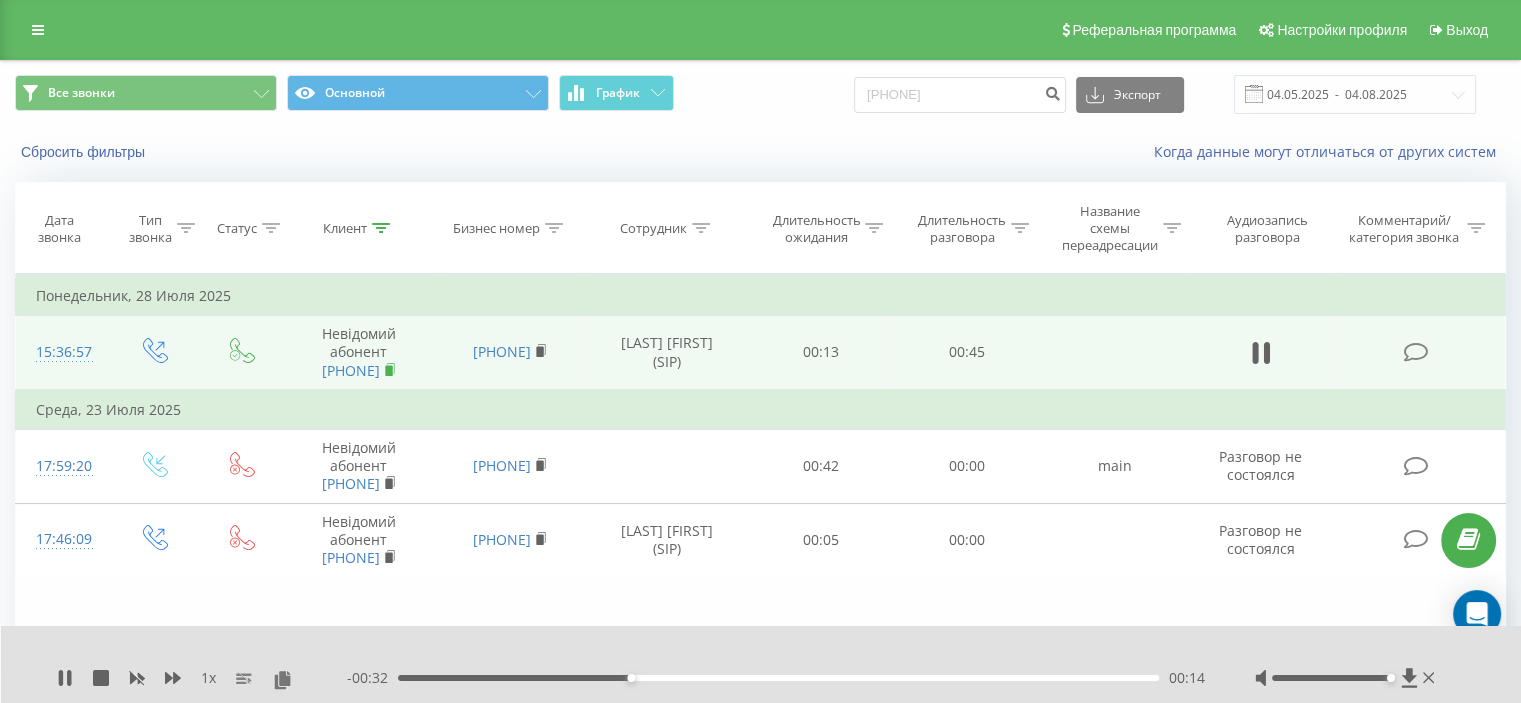 click 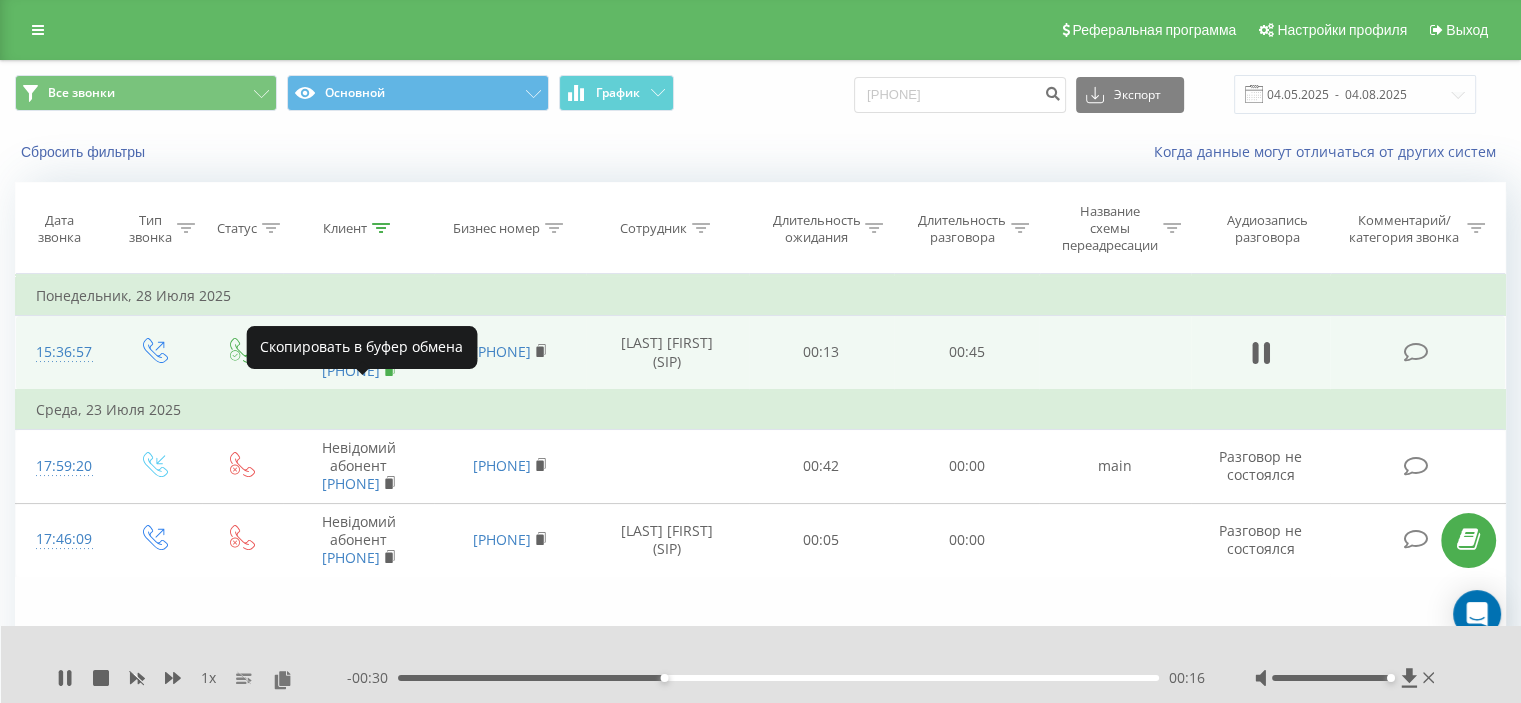 click 